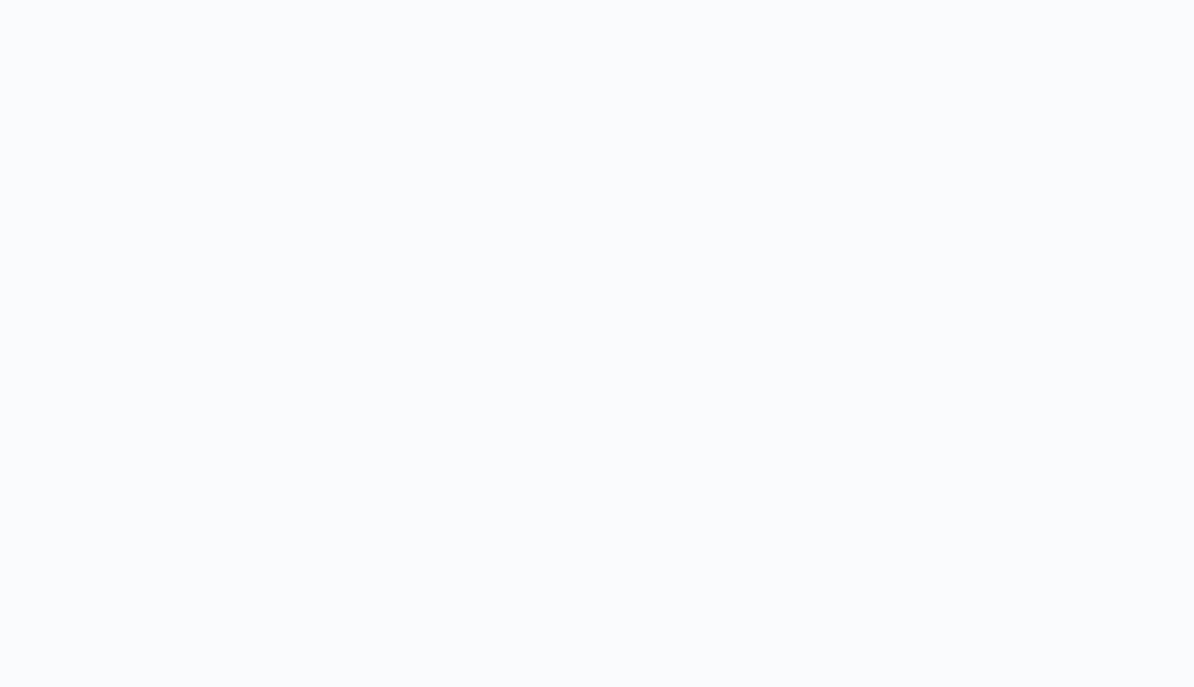 scroll, scrollTop: 0, scrollLeft: 0, axis: both 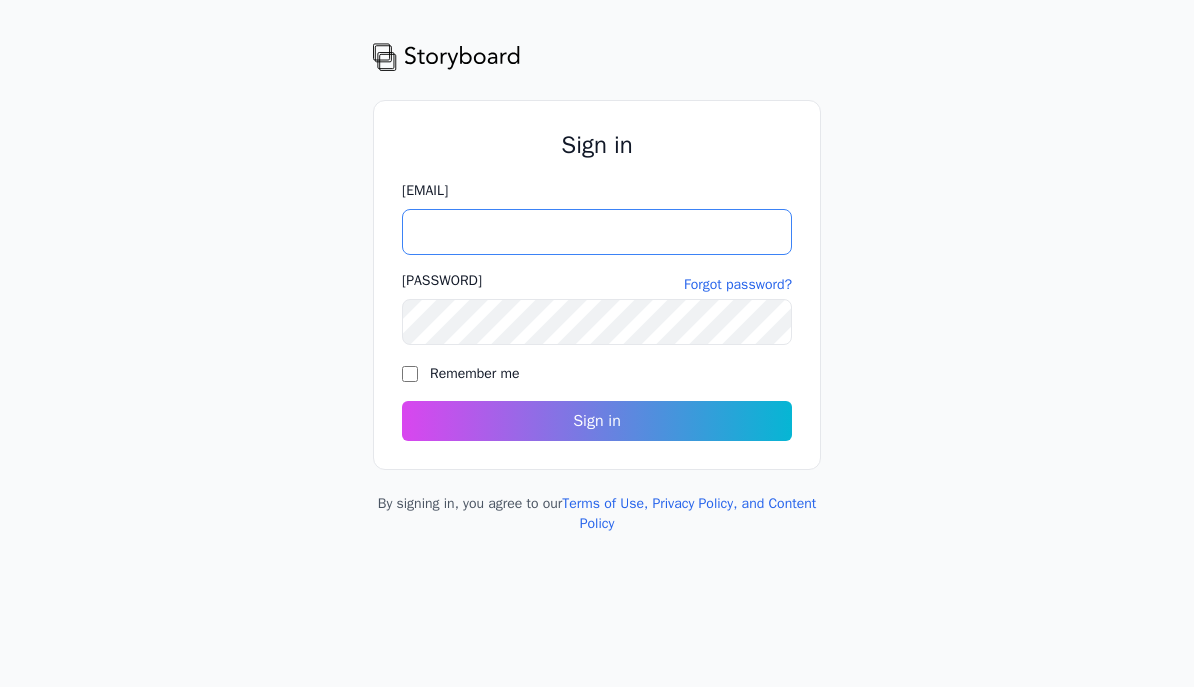 click on "Email address" at bounding box center [597, 232] 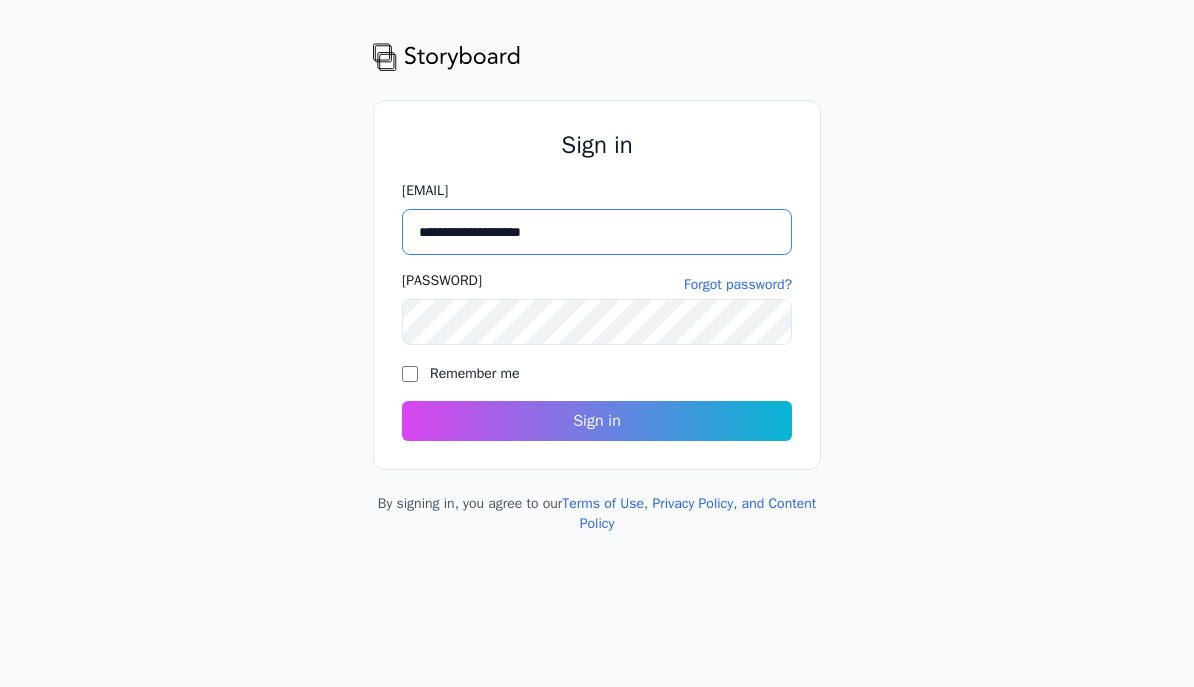 type on "**********" 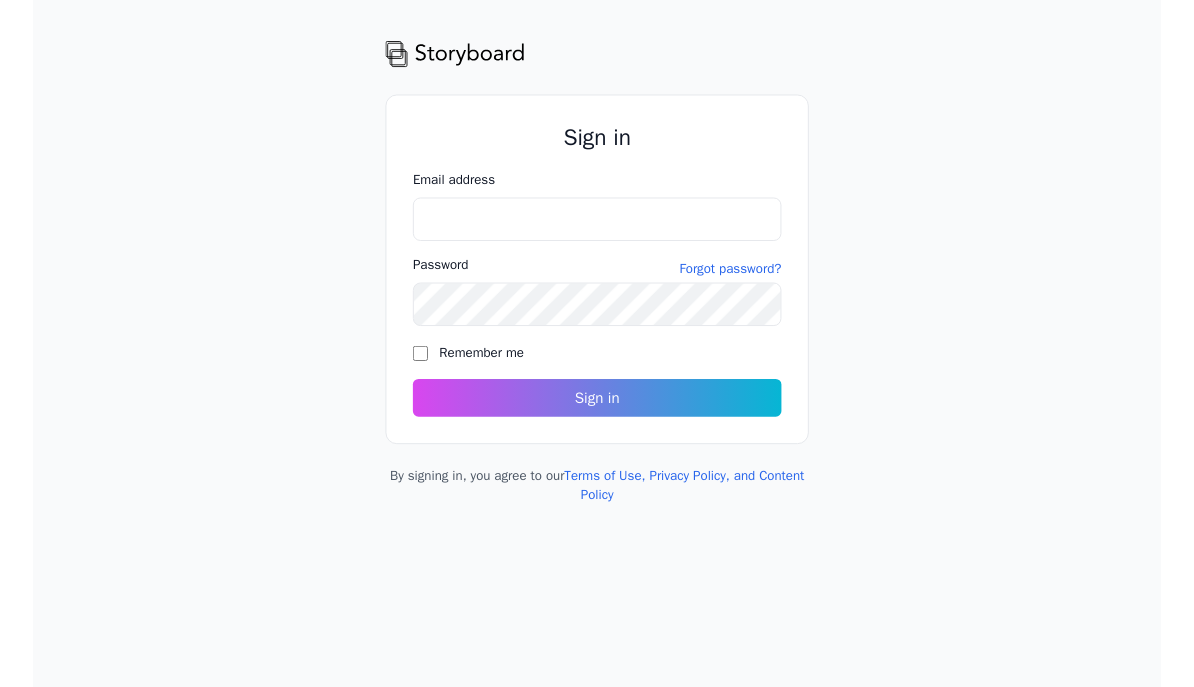 scroll, scrollTop: 0, scrollLeft: 0, axis: both 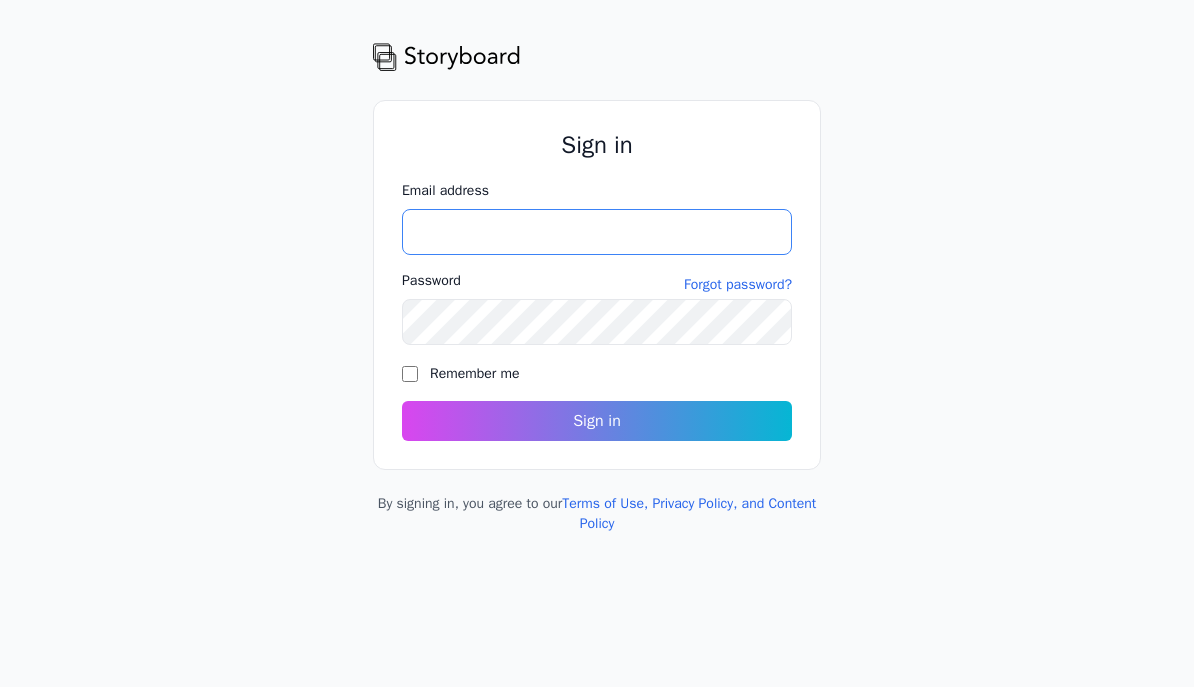 click on "Email address" at bounding box center (597, 232) 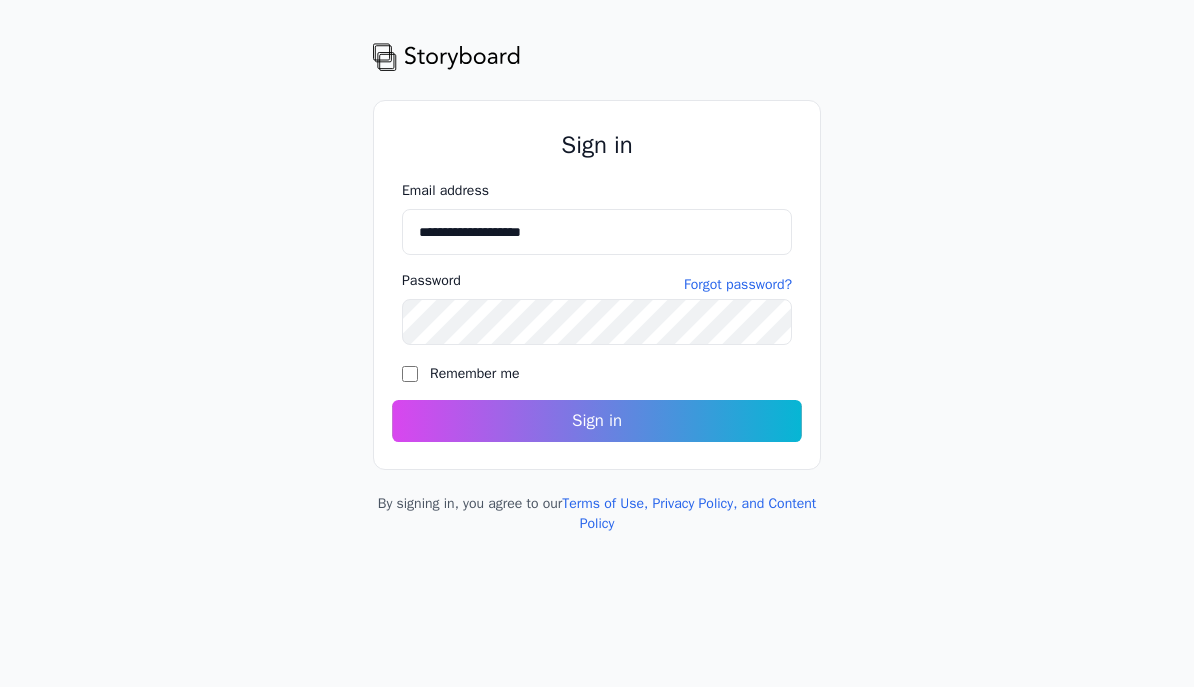 click on "Sign in" at bounding box center [597, 421] 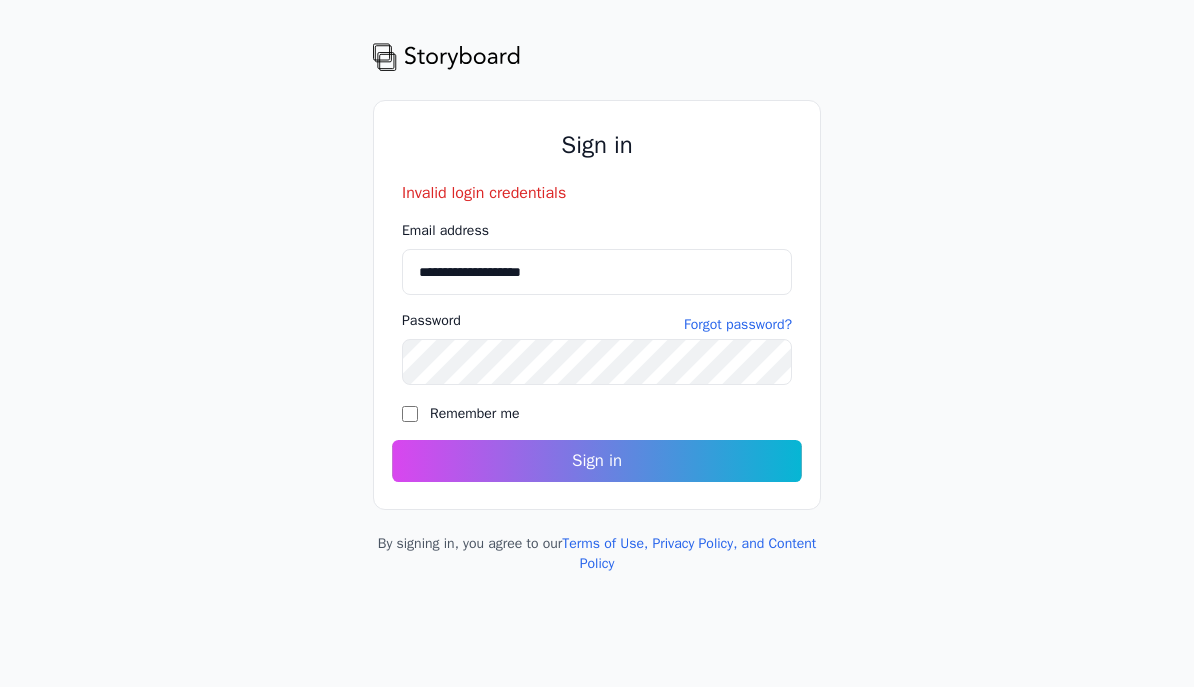 click on "Sign in" at bounding box center (597, 461) 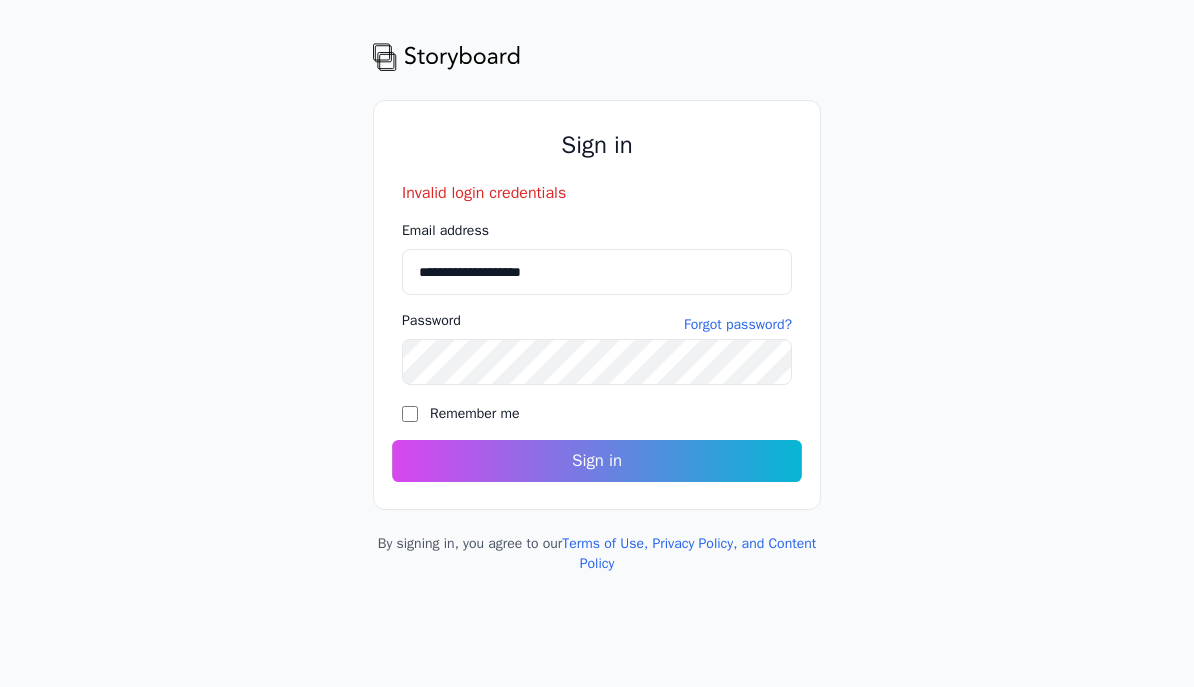 click on "Sign in" at bounding box center [597, 461] 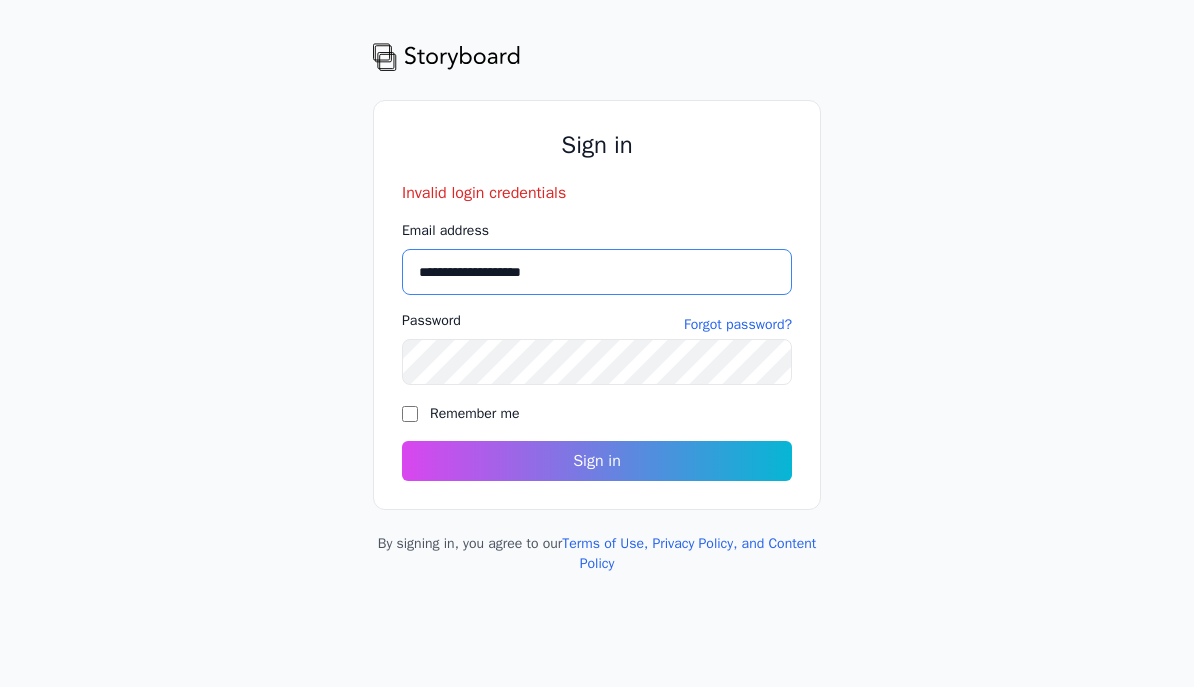 click on "**********" at bounding box center [597, 272] 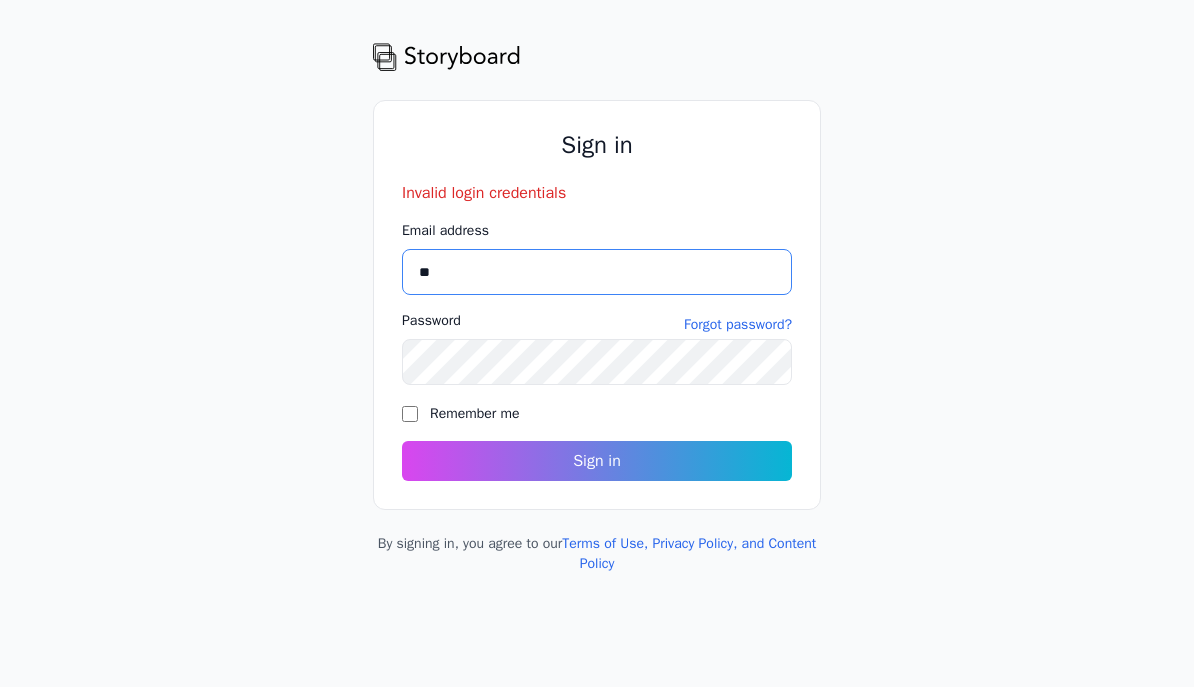 type on "*" 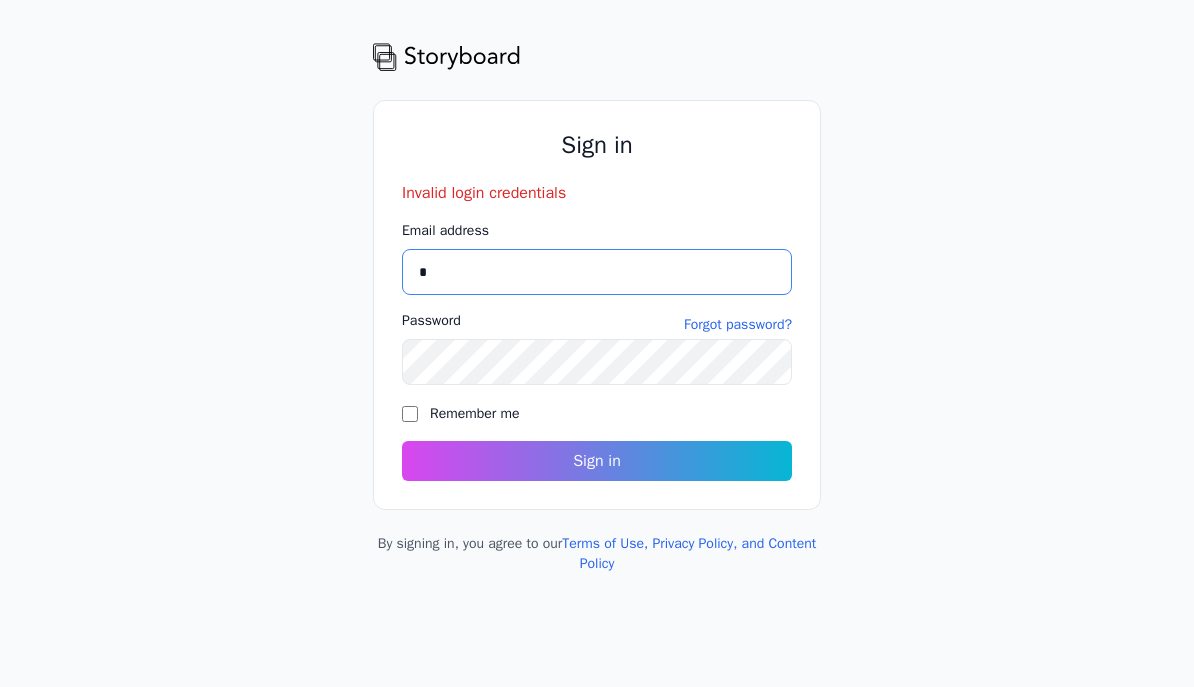 type 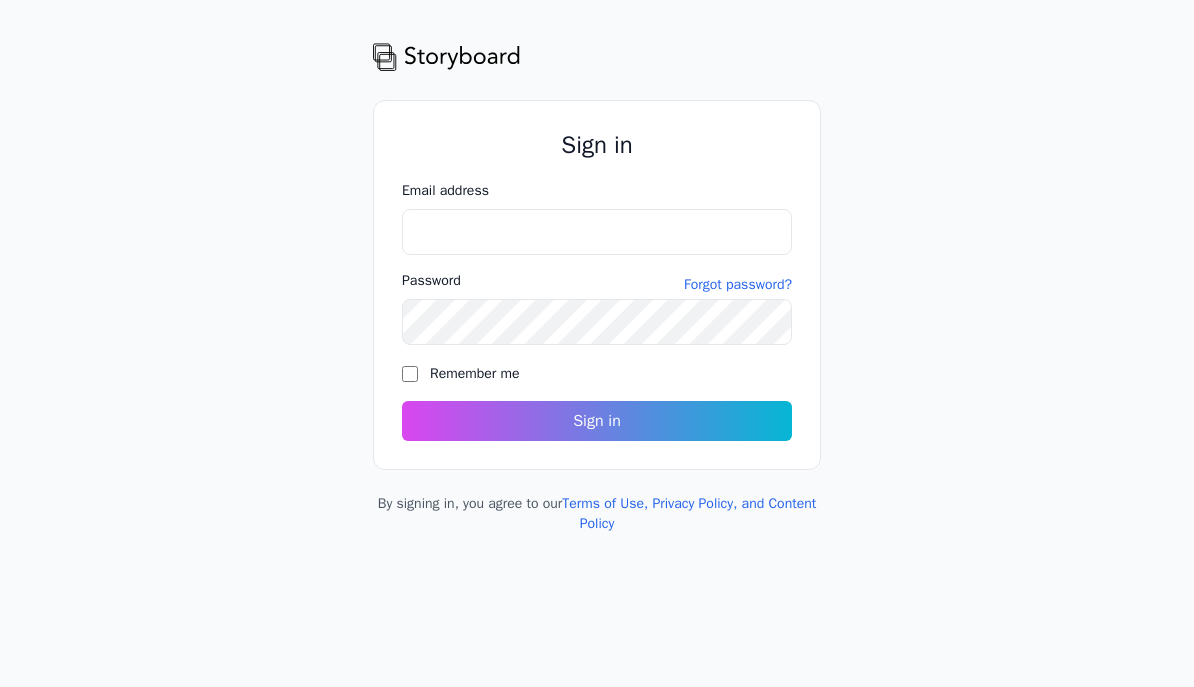 scroll, scrollTop: 0, scrollLeft: 0, axis: both 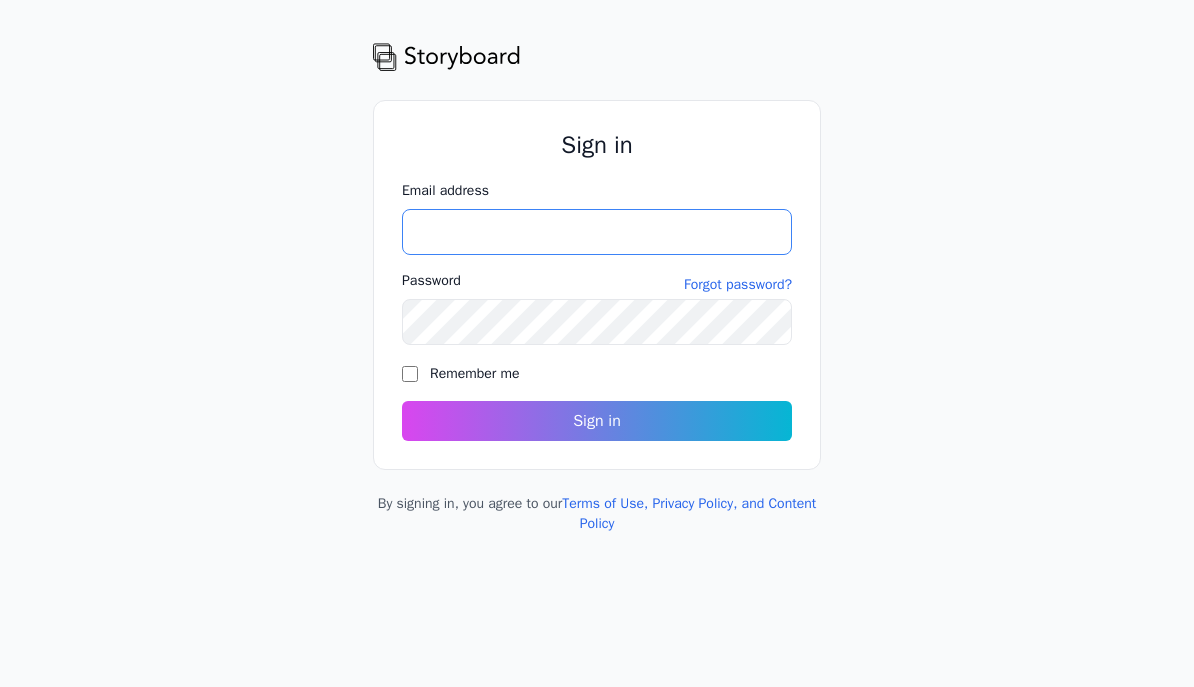 click on "[EMAIL] address" at bounding box center [597, 232] 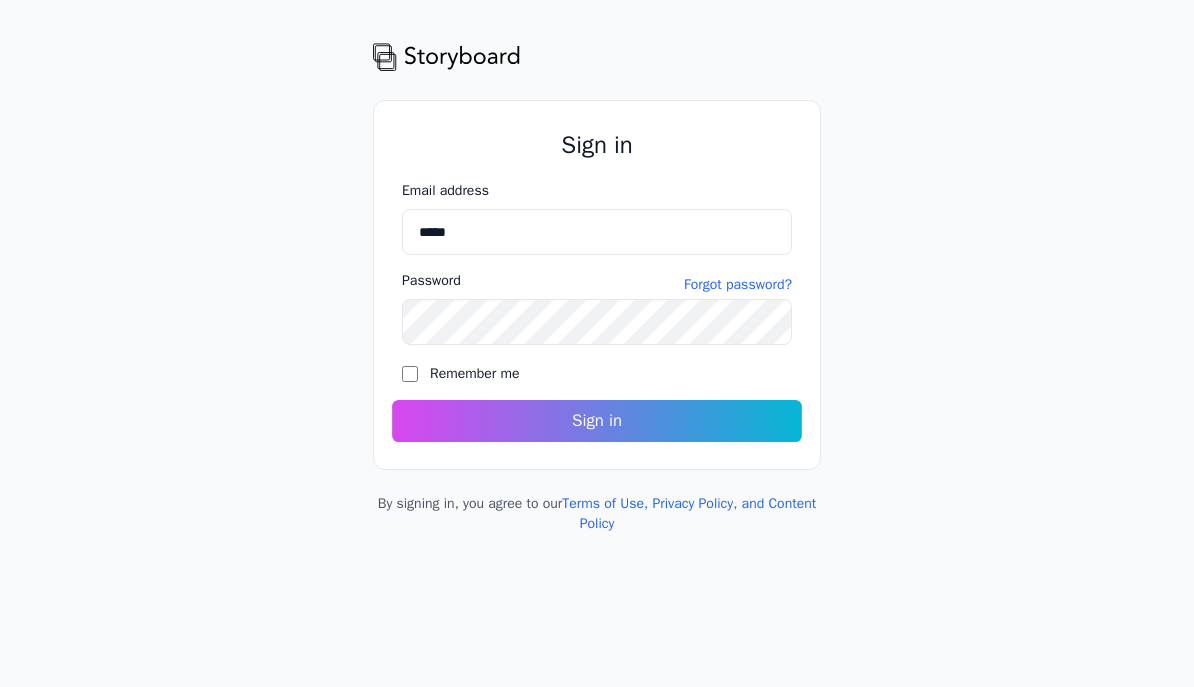 click on "Sign in" at bounding box center (597, 421) 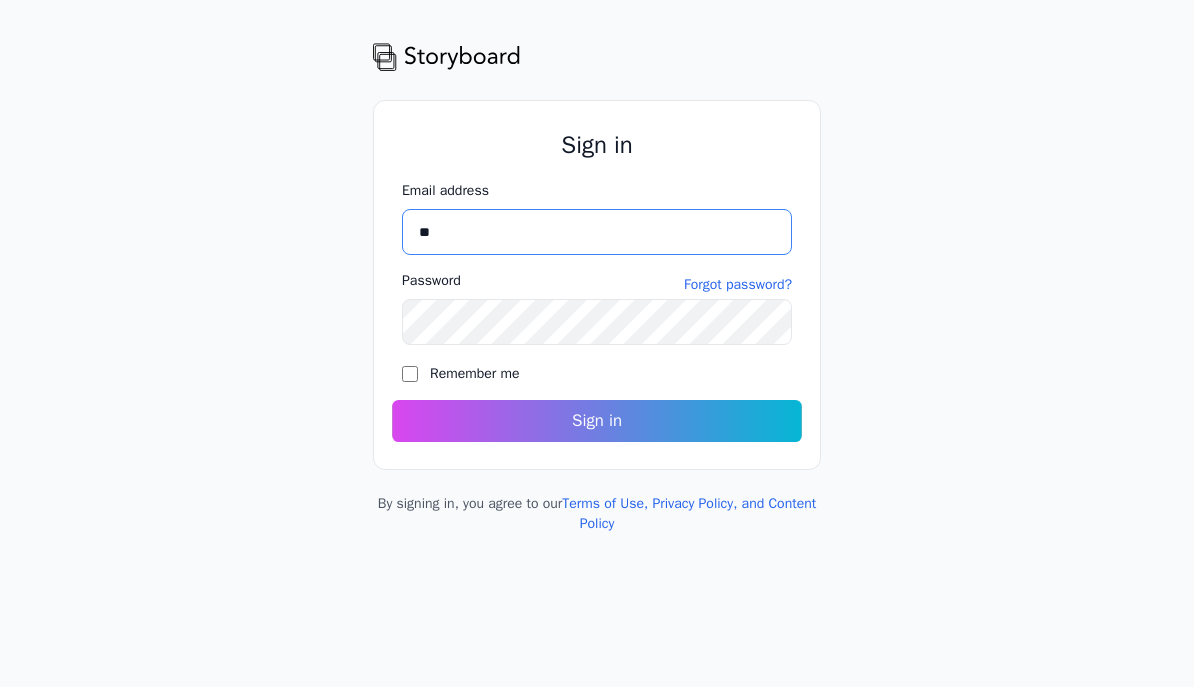 type on "*" 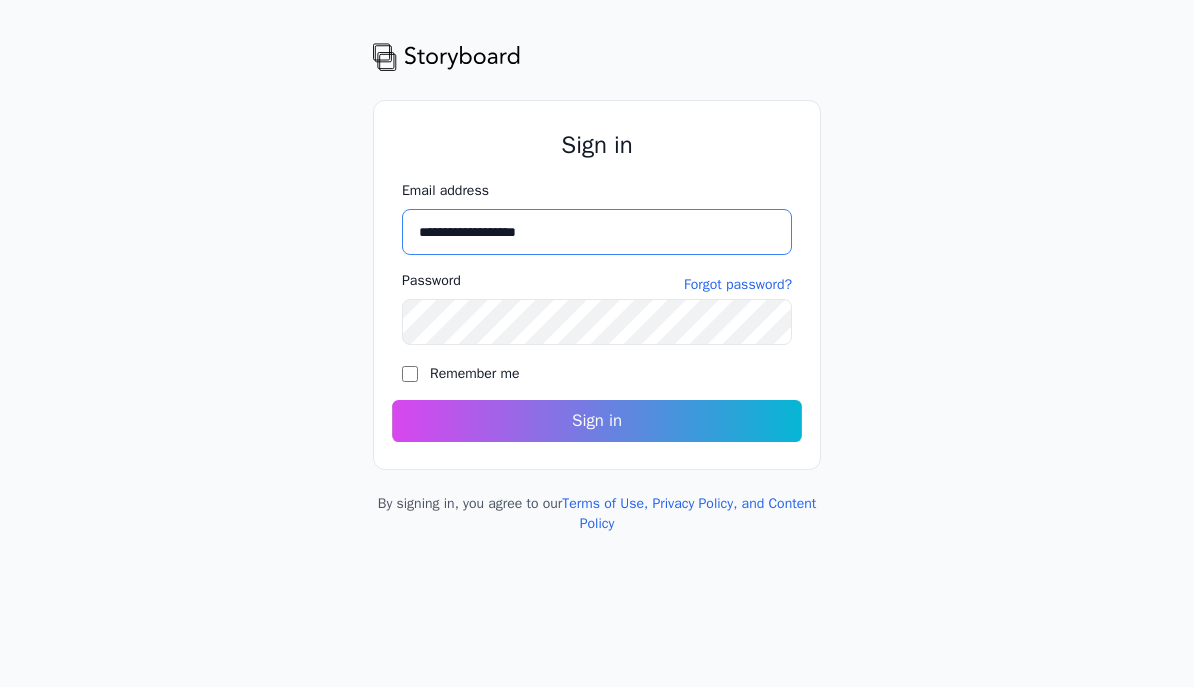 type on "**********" 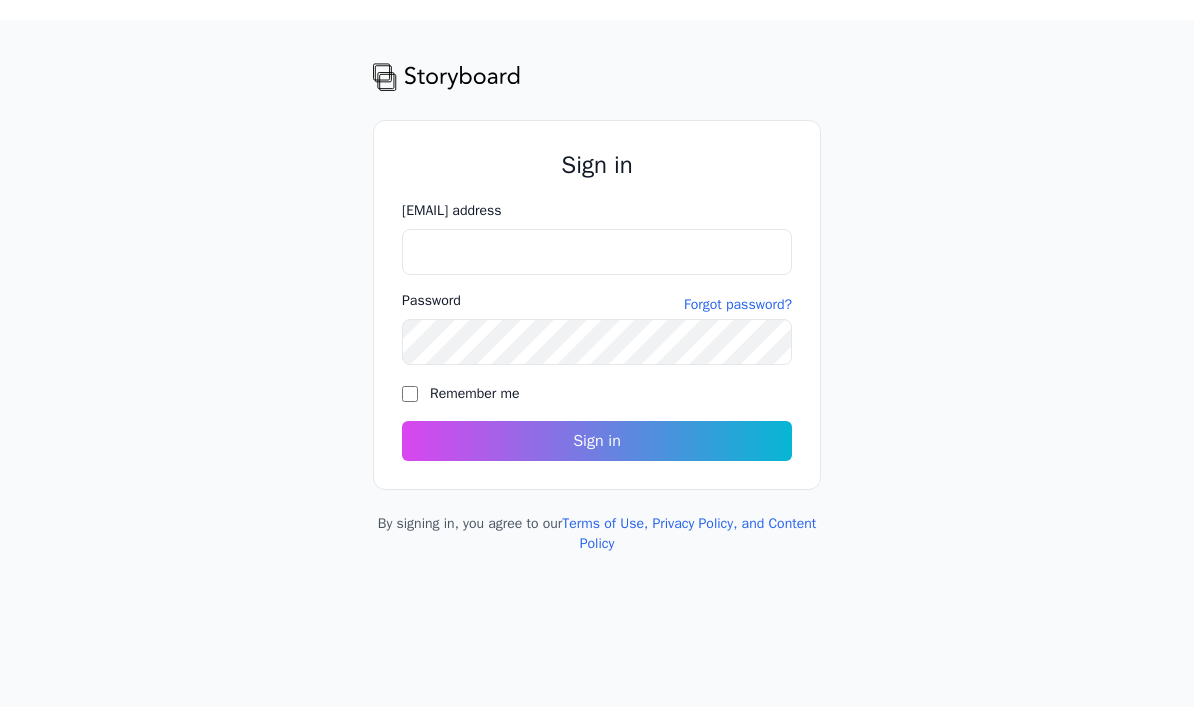 scroll, scrollTop: 0, scrollLeft: 0, axis: both 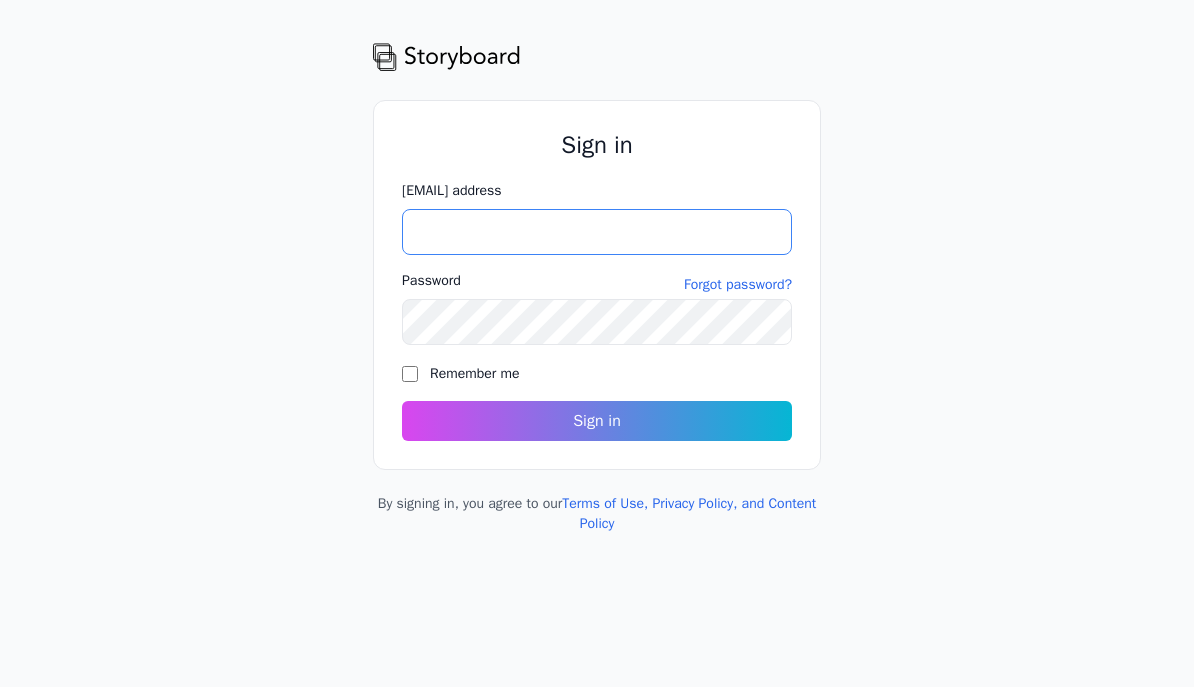 click on "Email address" at bounding box center [597, 232] 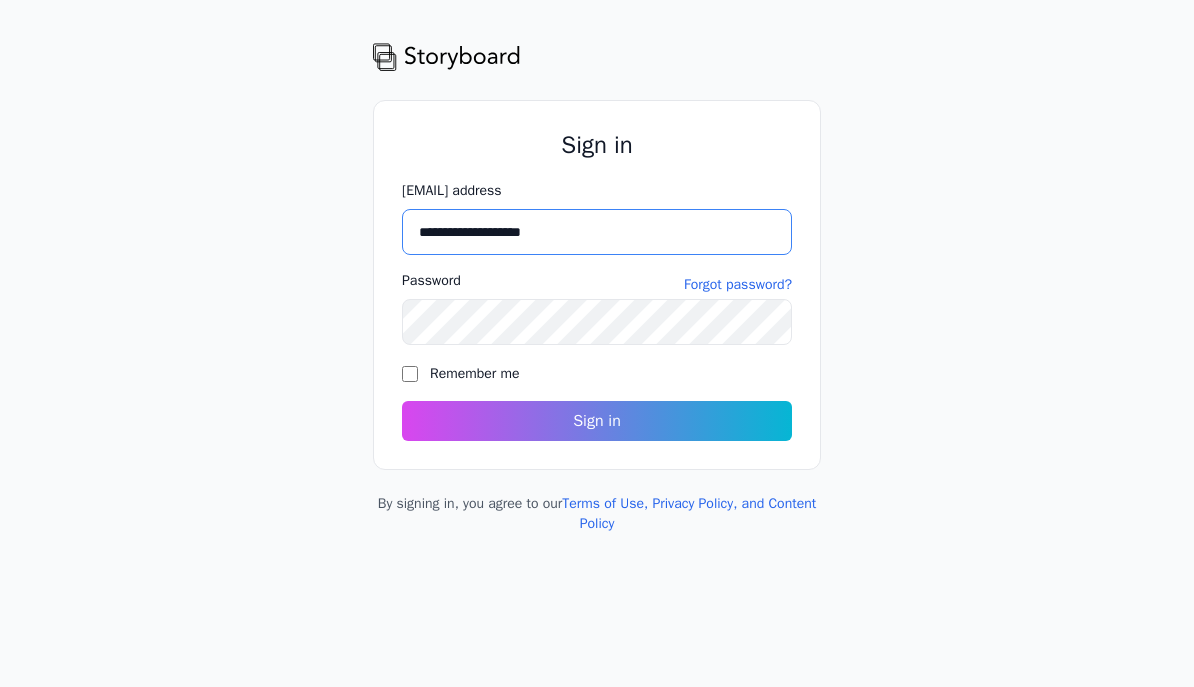 type on "**********" 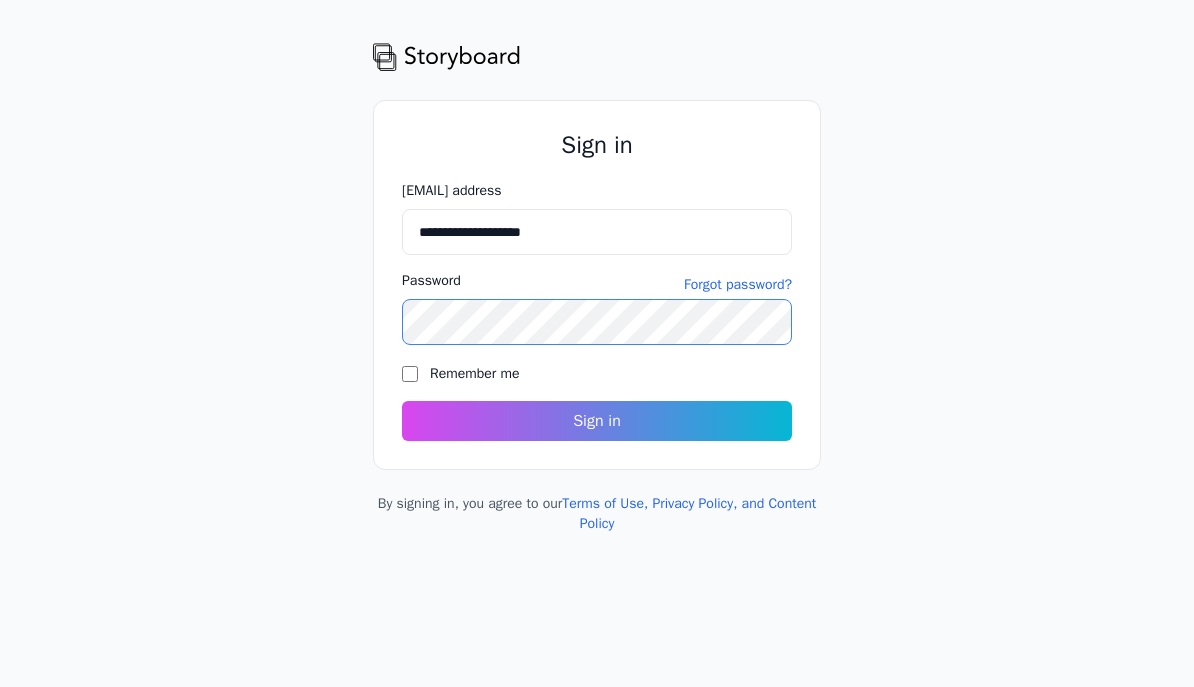 click on "Sign in" at bounding box center [597, 421] 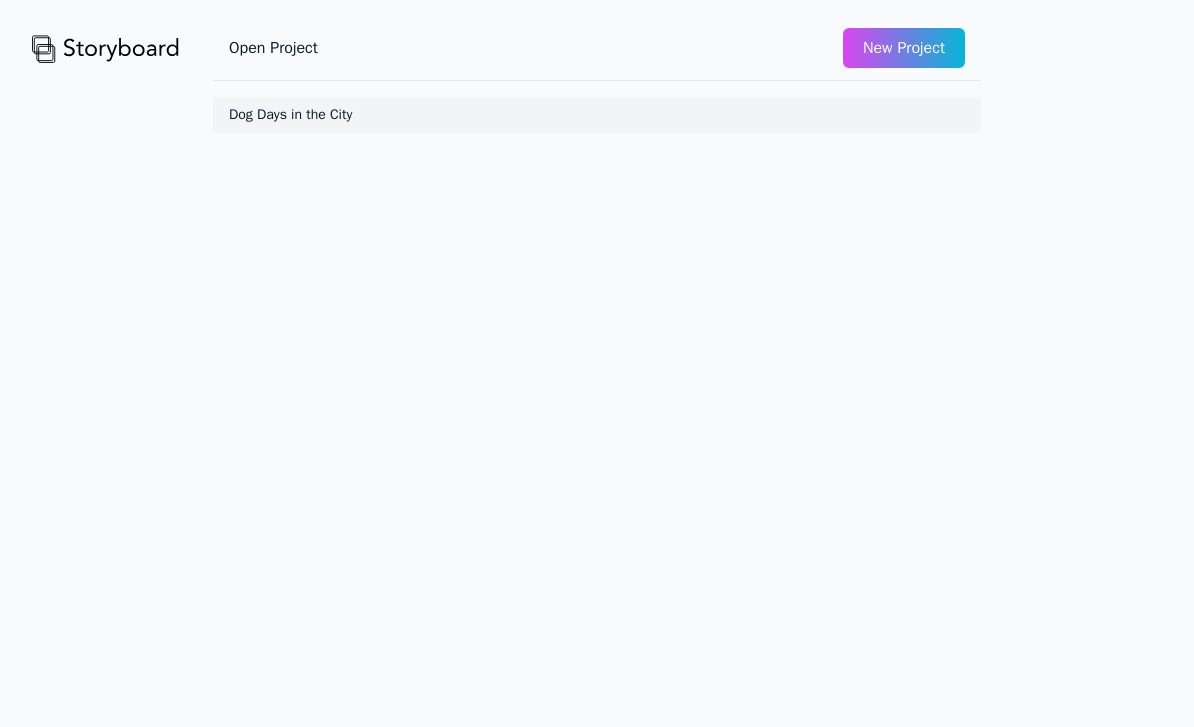 click on "Dog Days in the City" at bounding box center [597, 115] 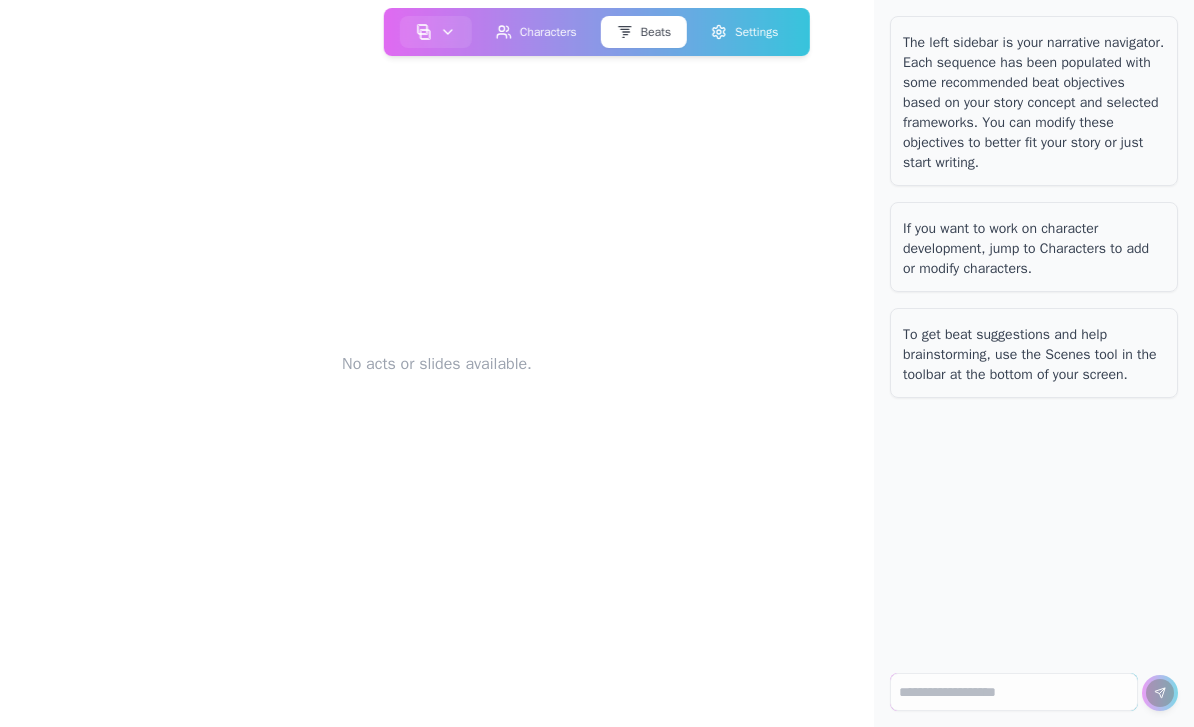 scroll, scrollTop: 0, scrollLeft: 0, axis: both 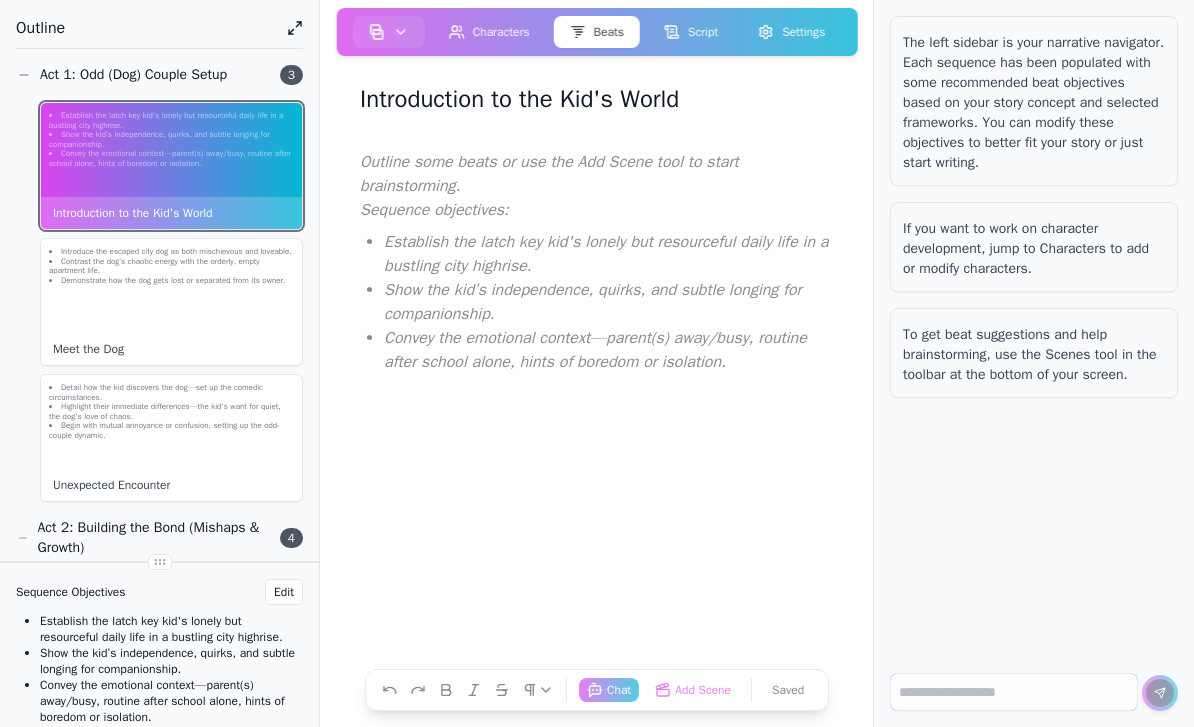 click on "Establish the latch key kid's lonely but resourceful daily life in a bustling city highrise. Show the kid’s independence, quirks, and subtle longing for companionship. Convey the emotional context—parent(s) away/busy, routine after school alone, hints of boredom or isolation." 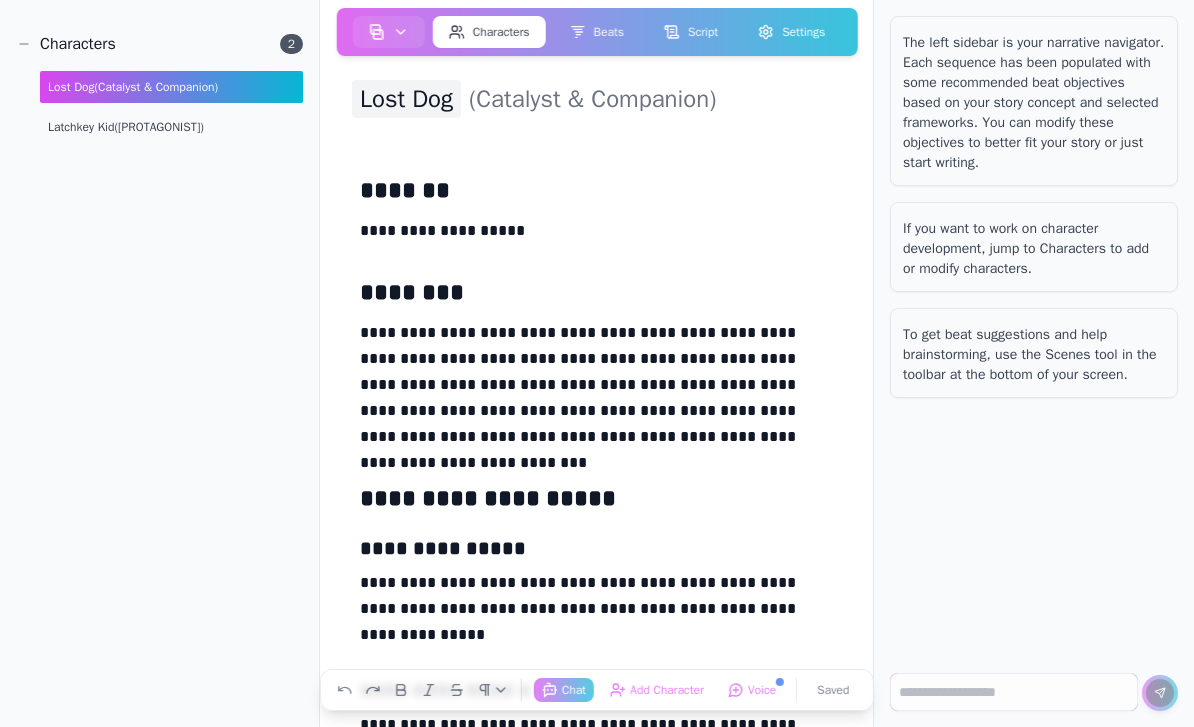click on "Lost Dog" at bounding box center [406, 99] 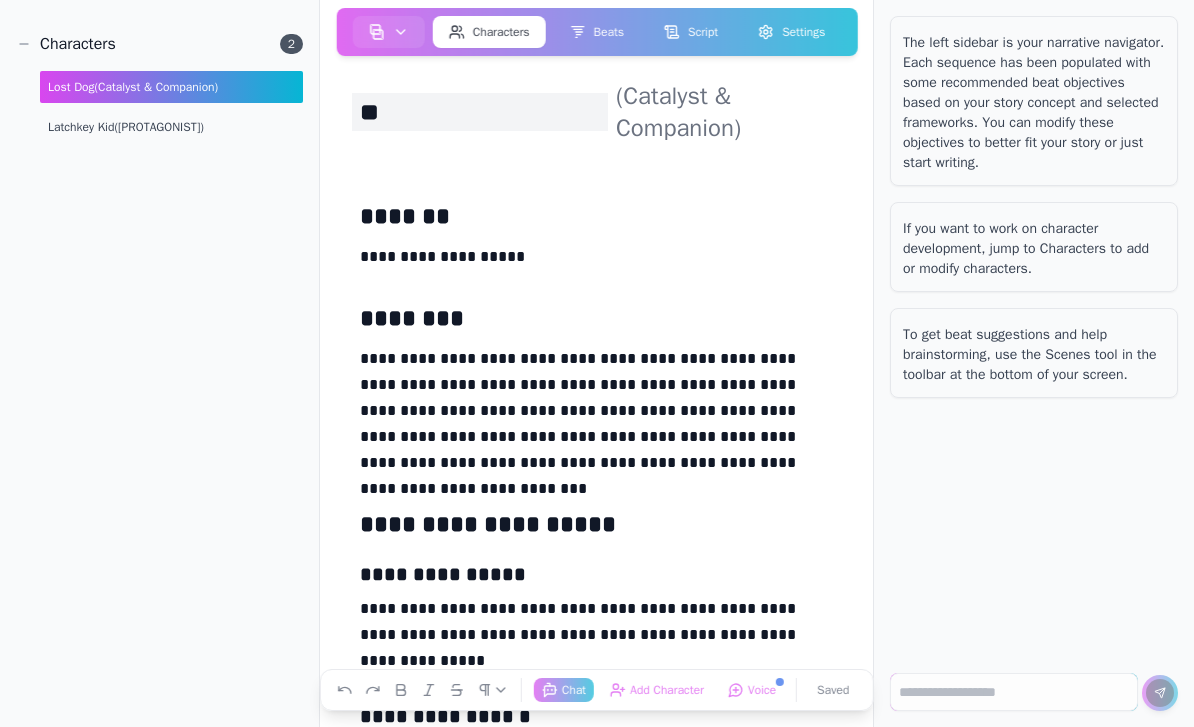 type on "*" 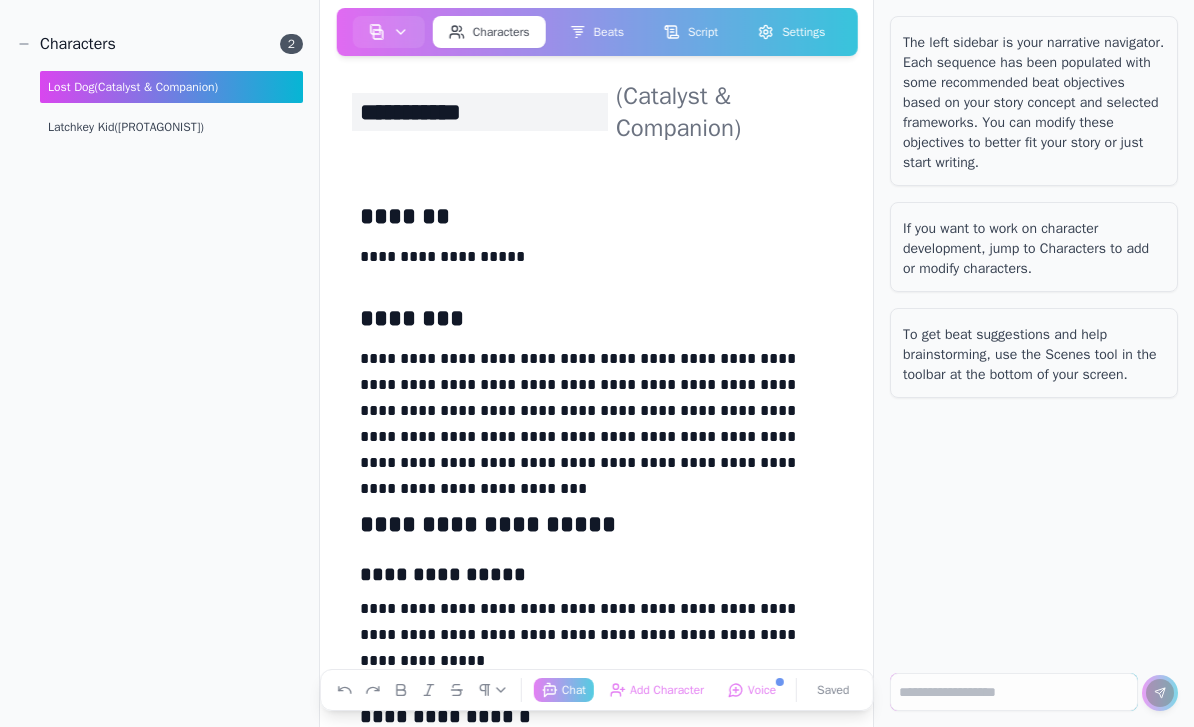type on "**********" 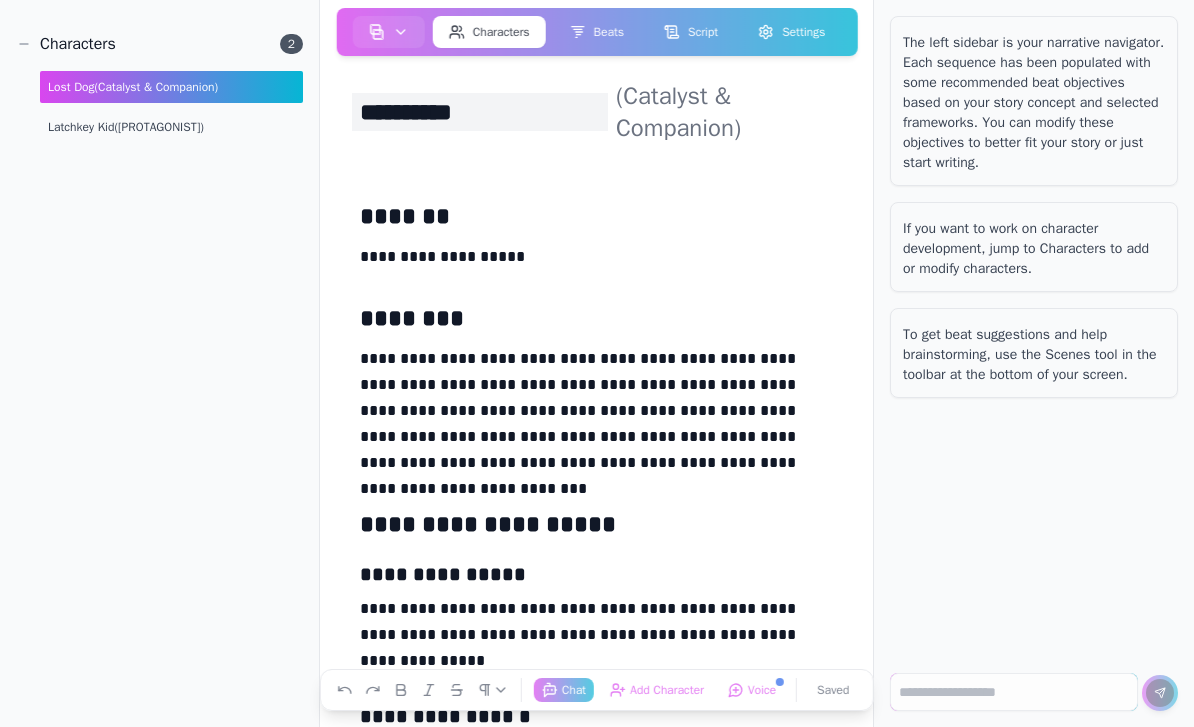 click on "**********" at bounding box center [596, 415] 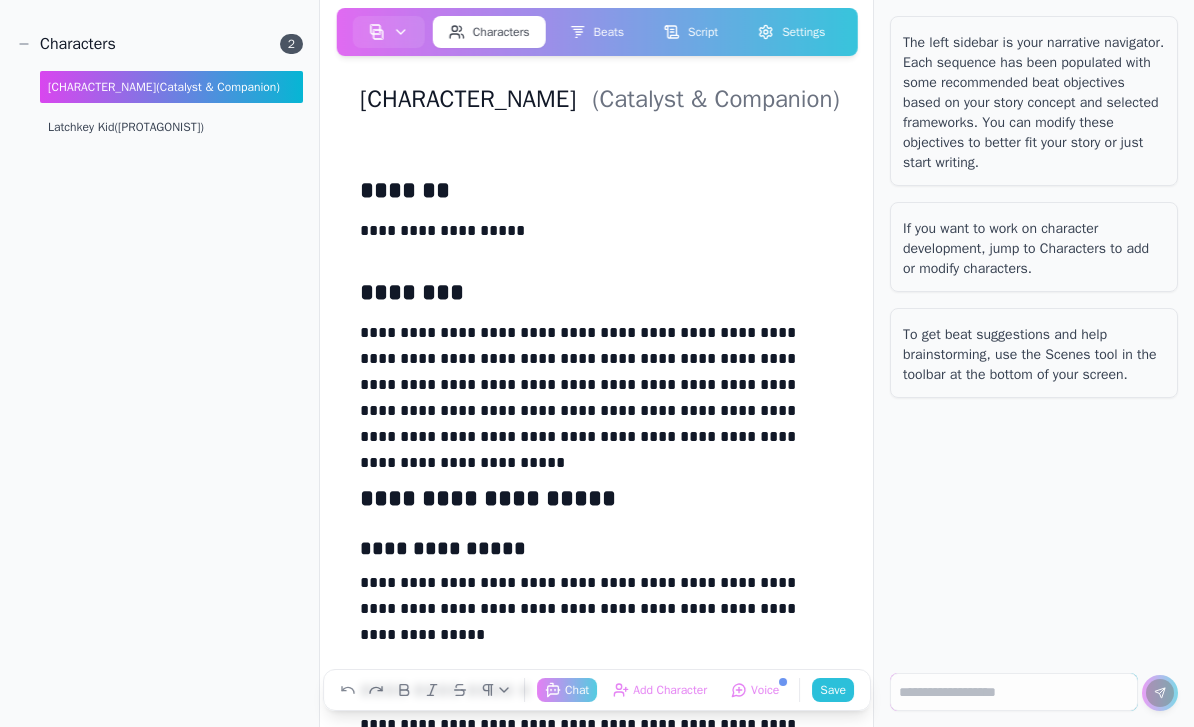 type 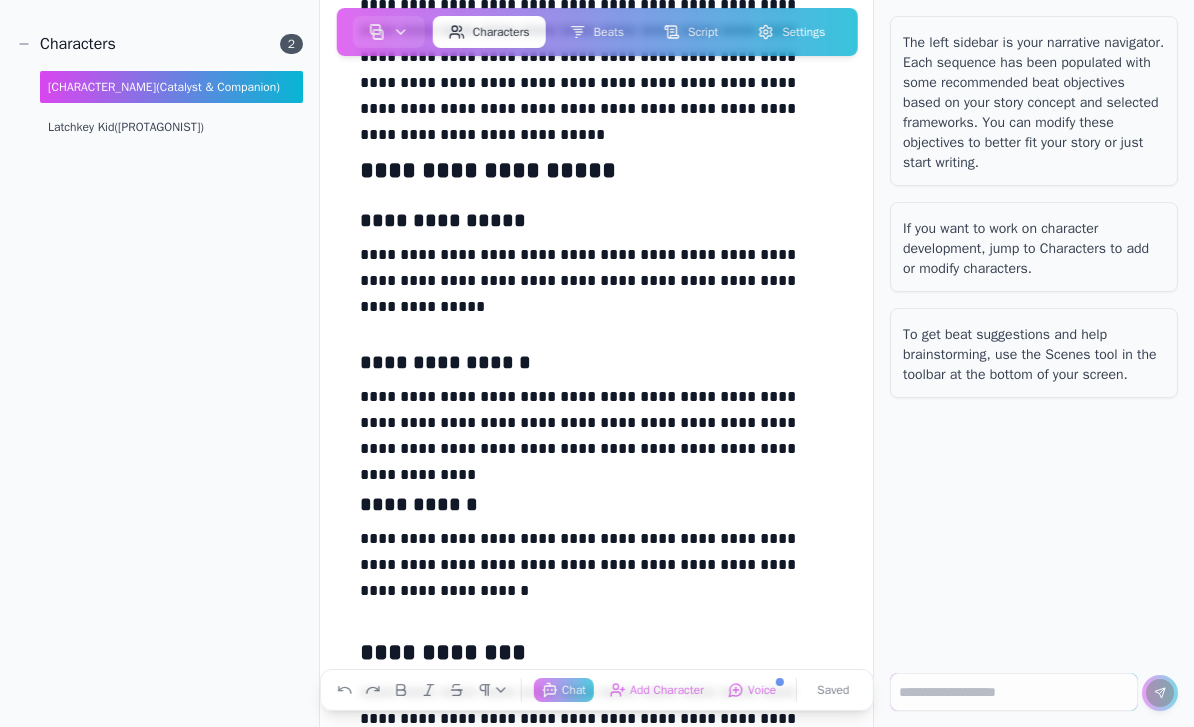 scroll, scrollTop: 343, scrollLeft: 0, axis: vertical 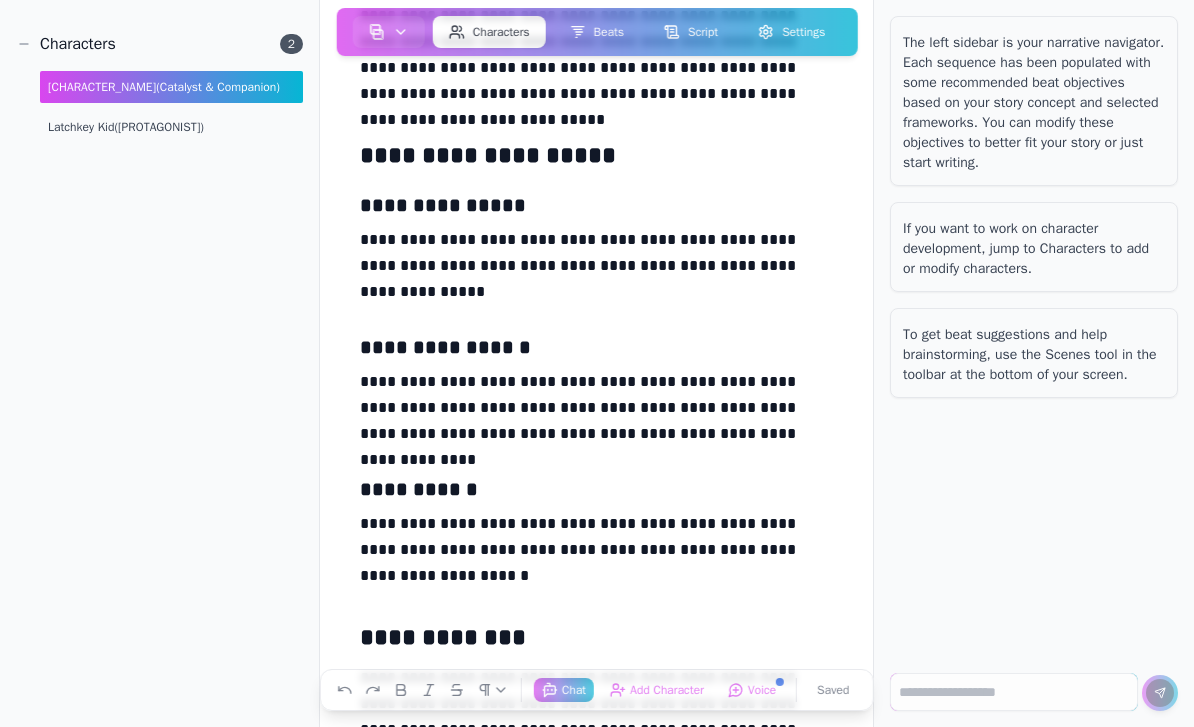 click on "**********" at bounding box center (596, 489) 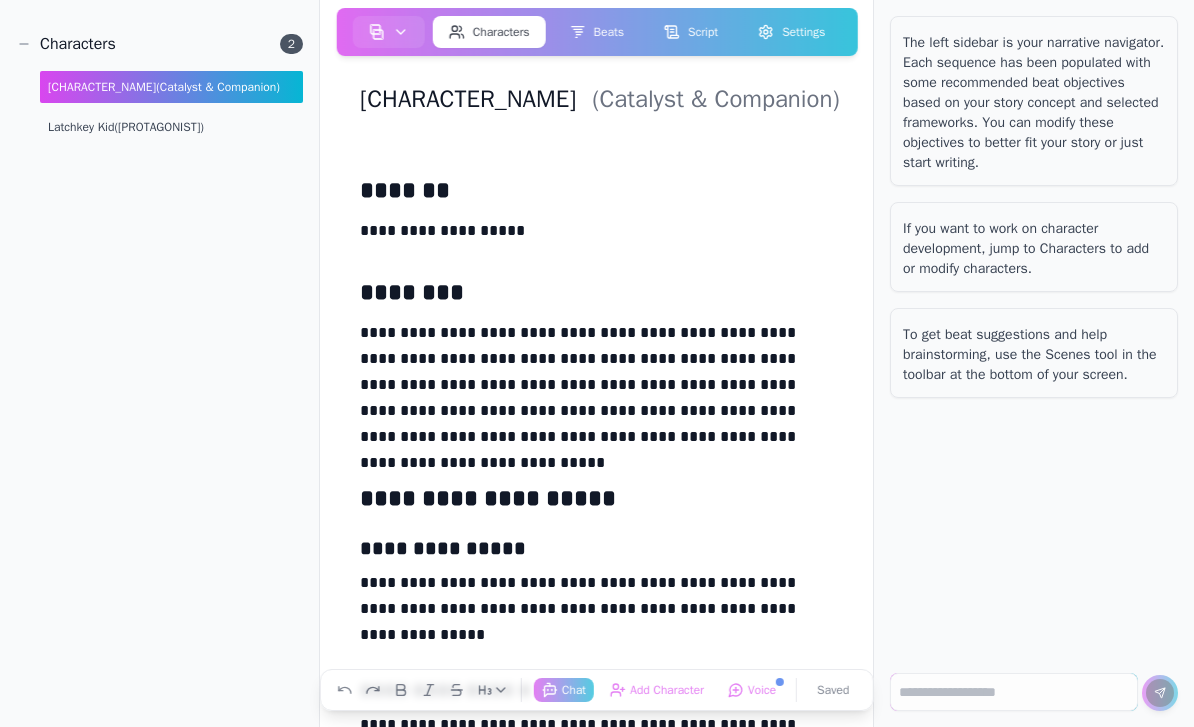 scroll, scrollTop: 0, scrollLeft: 0, axis: both 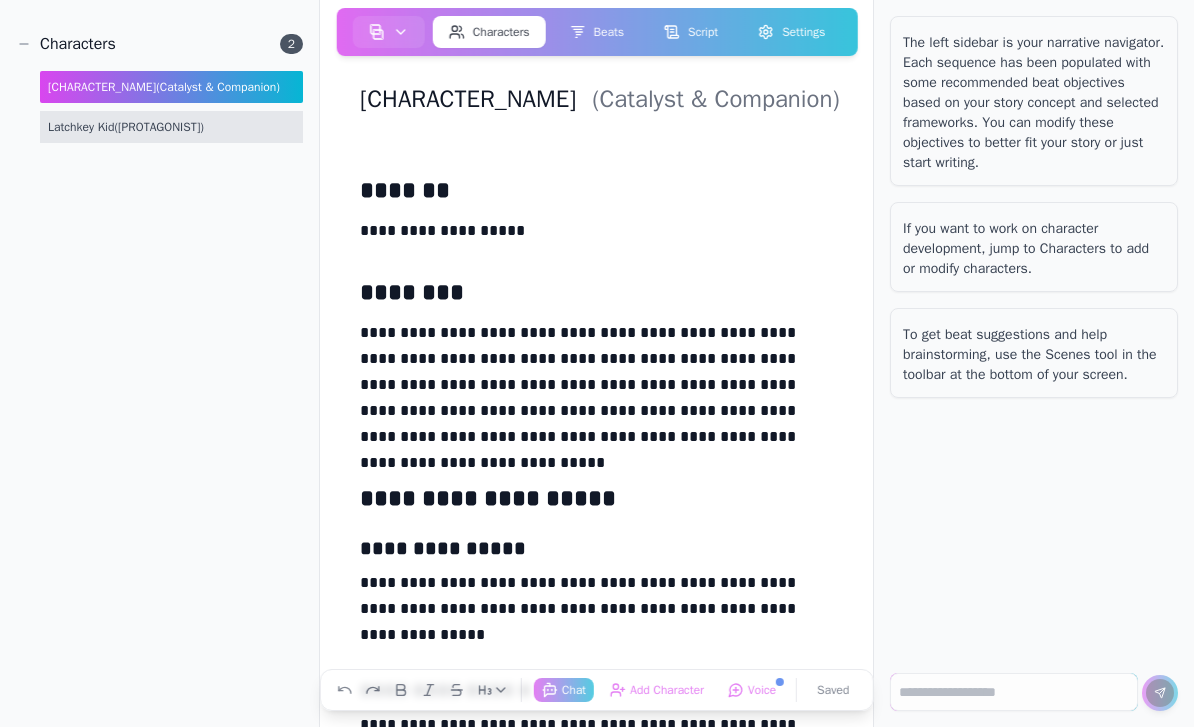 click on "Latchkey Kid (protagonist)" at bounding box center [171, 127] 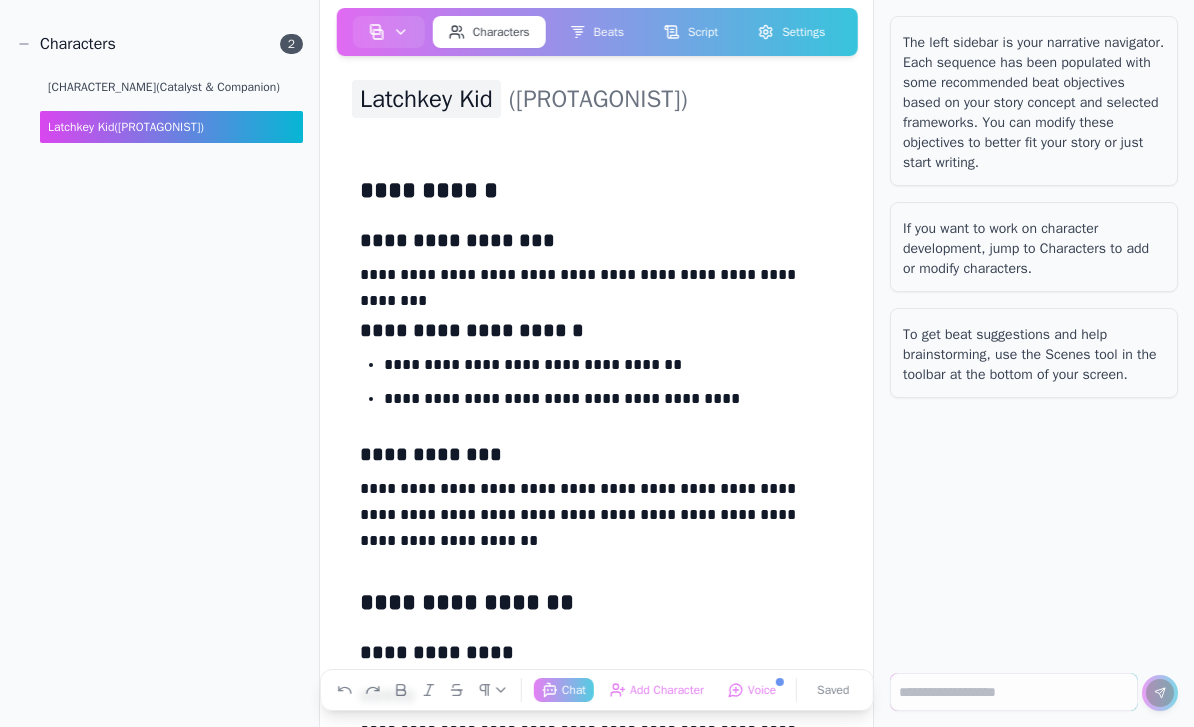 click on "Latchkey Kid" at bounding box center [426, 99] 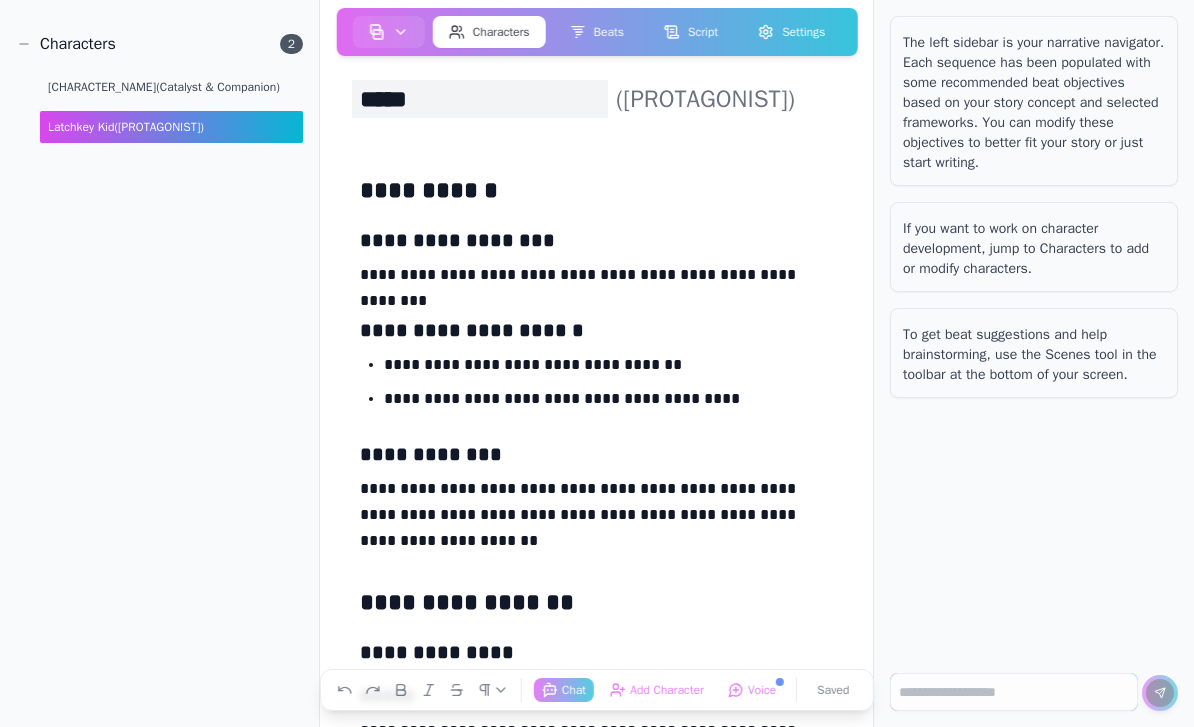 type on "******" 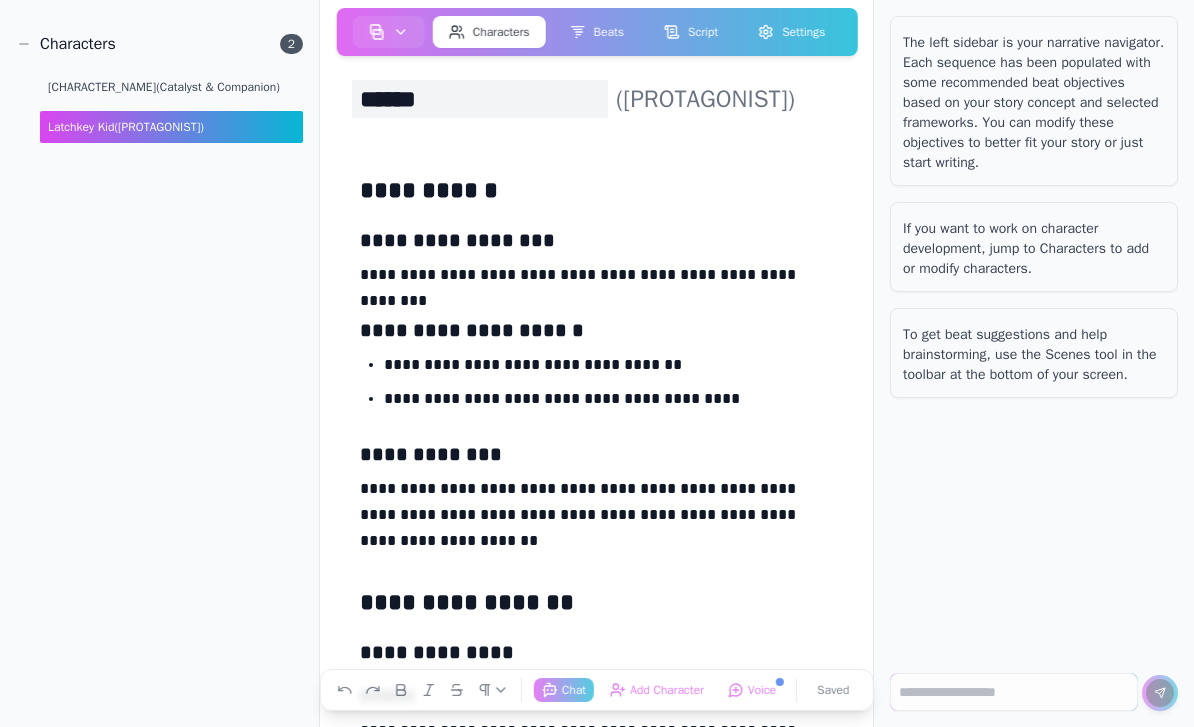 click on "**********" at bounding box center (596, 519) 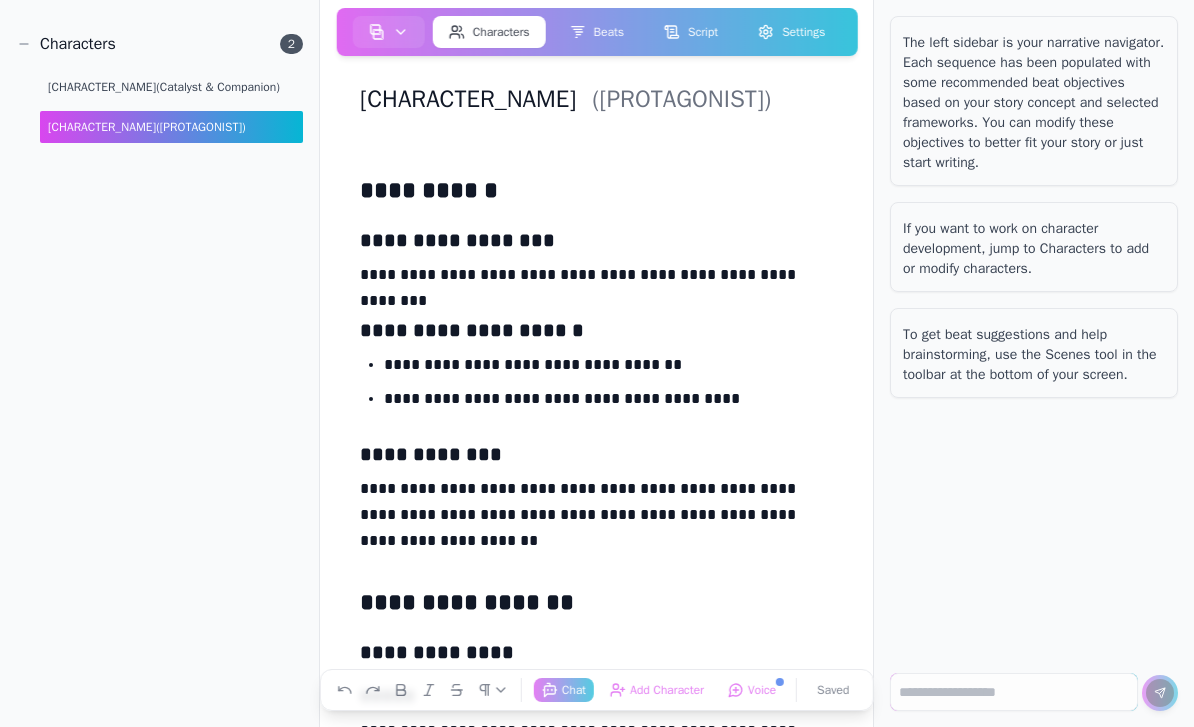 click on "**********" at bounding box center (596, 519) 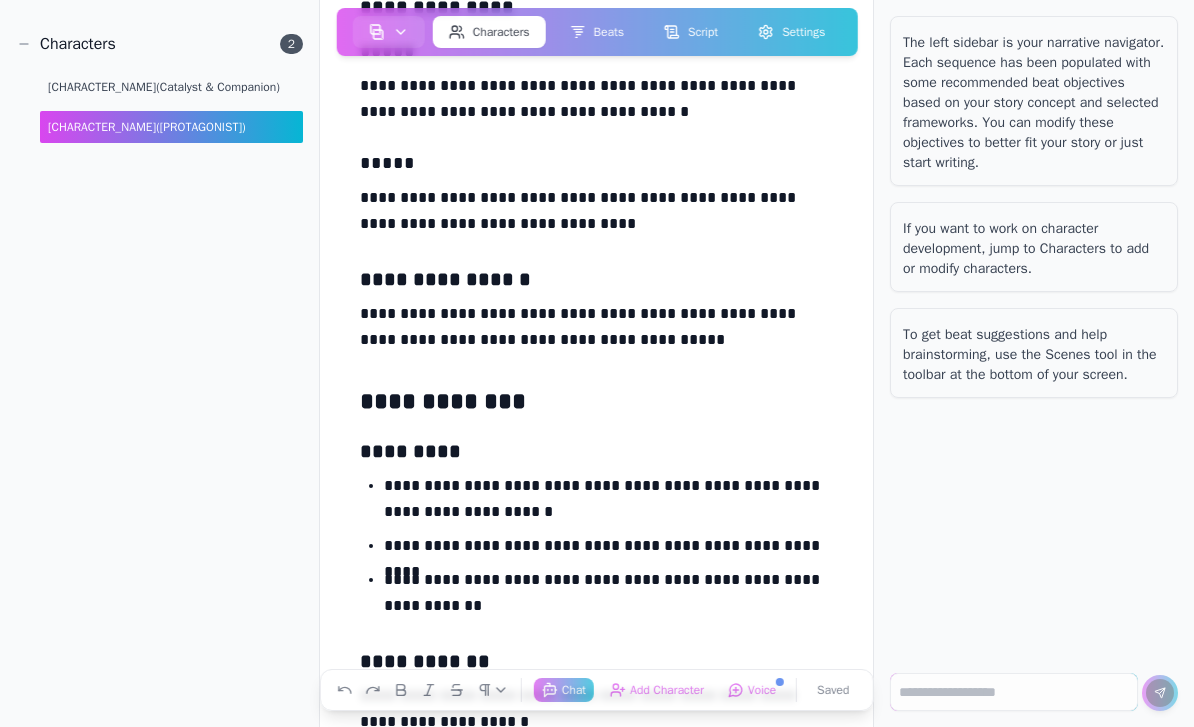 scroll, scrollTop: 651, scrollLeft: 0, axis: vertical 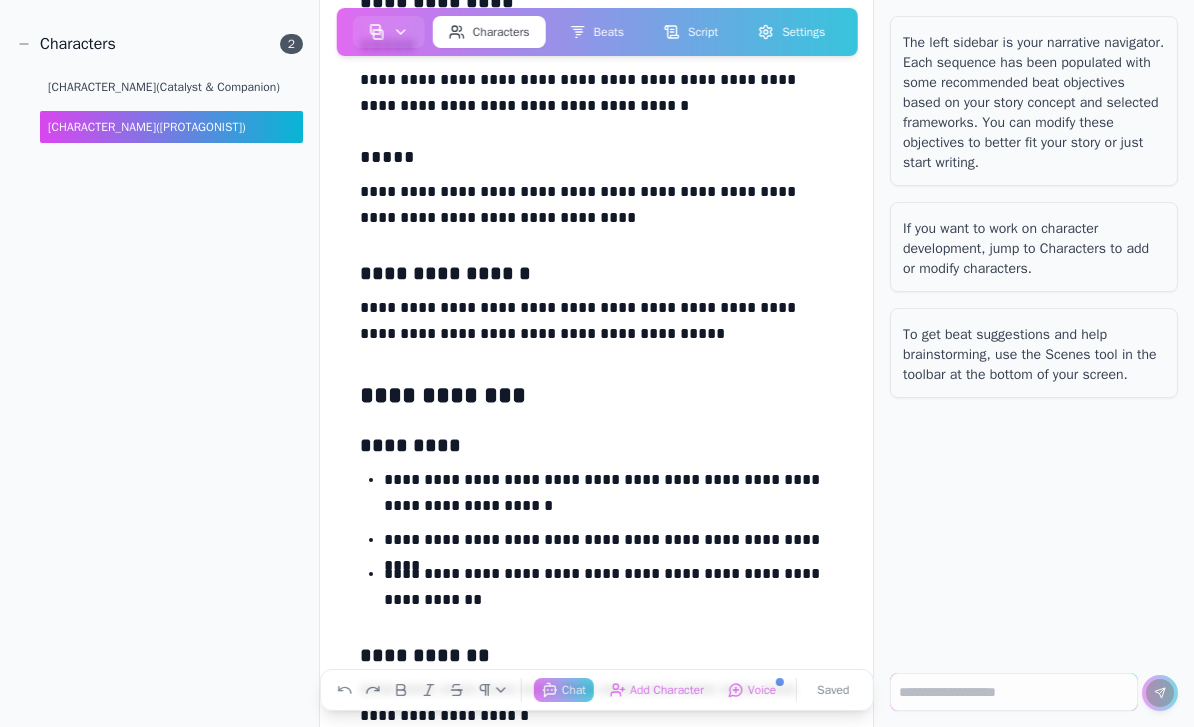 click on "**********" at bounding box center (608, 591) 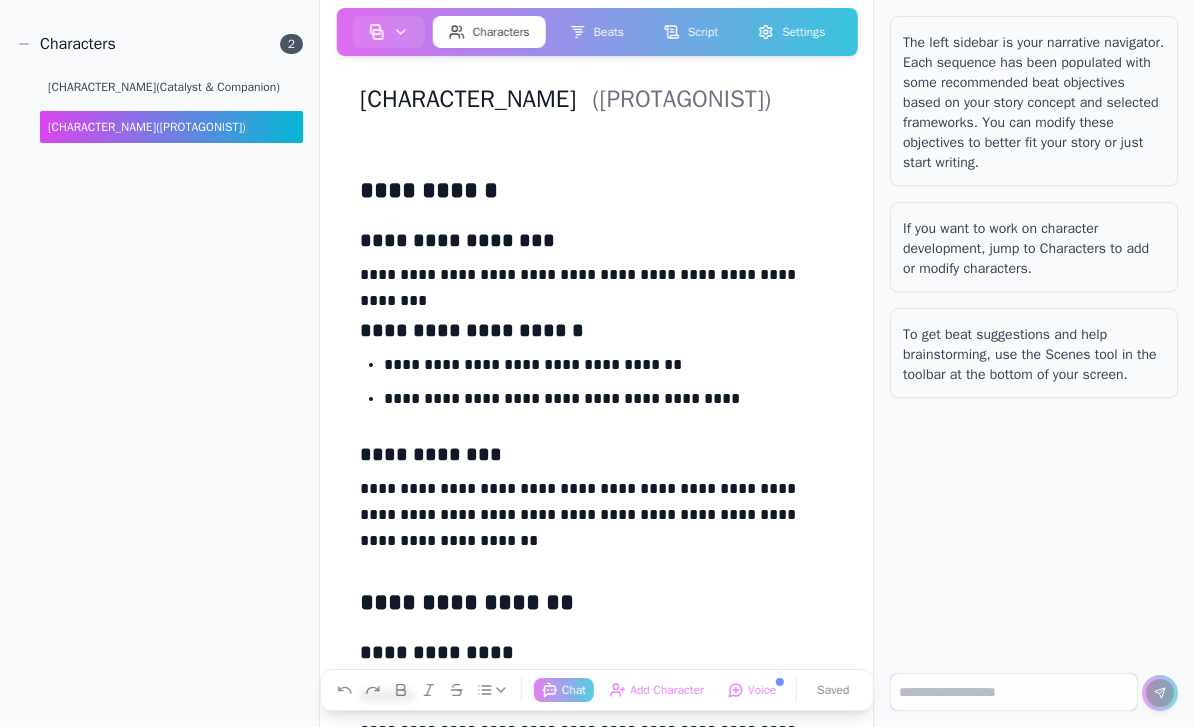 scroll, scrollTop: 0, scrollLeft: 0, axis: both 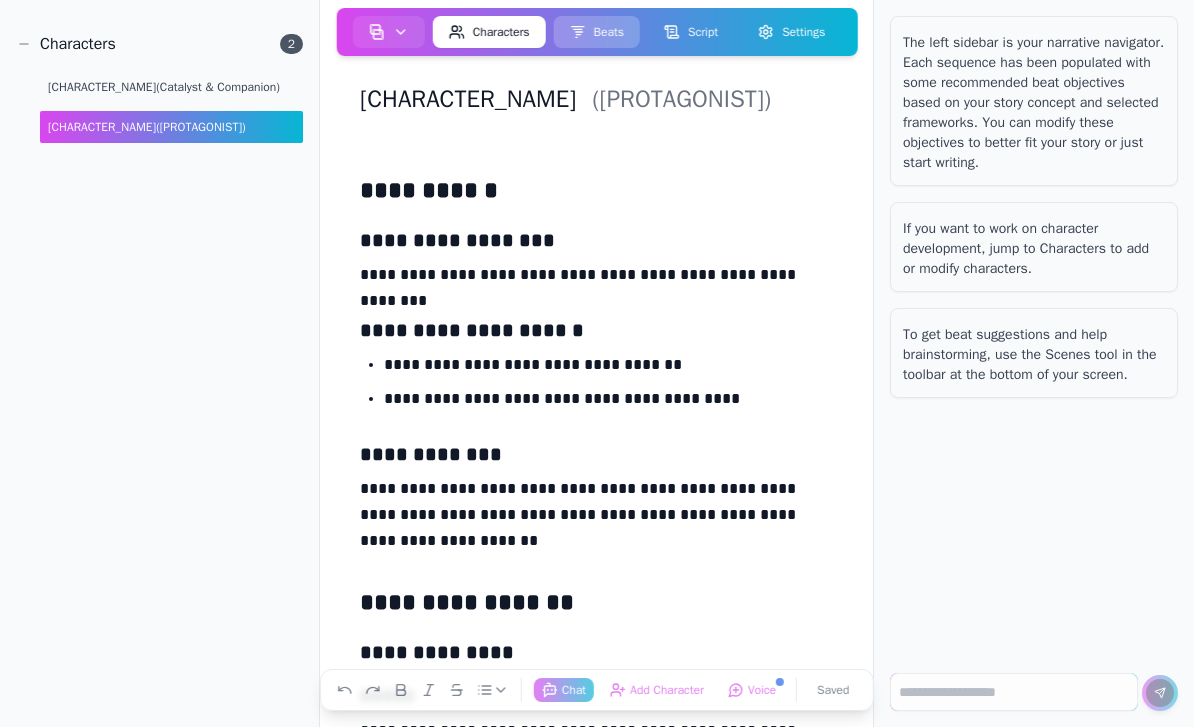 click on "Beats" at bounding box center (597, 32) 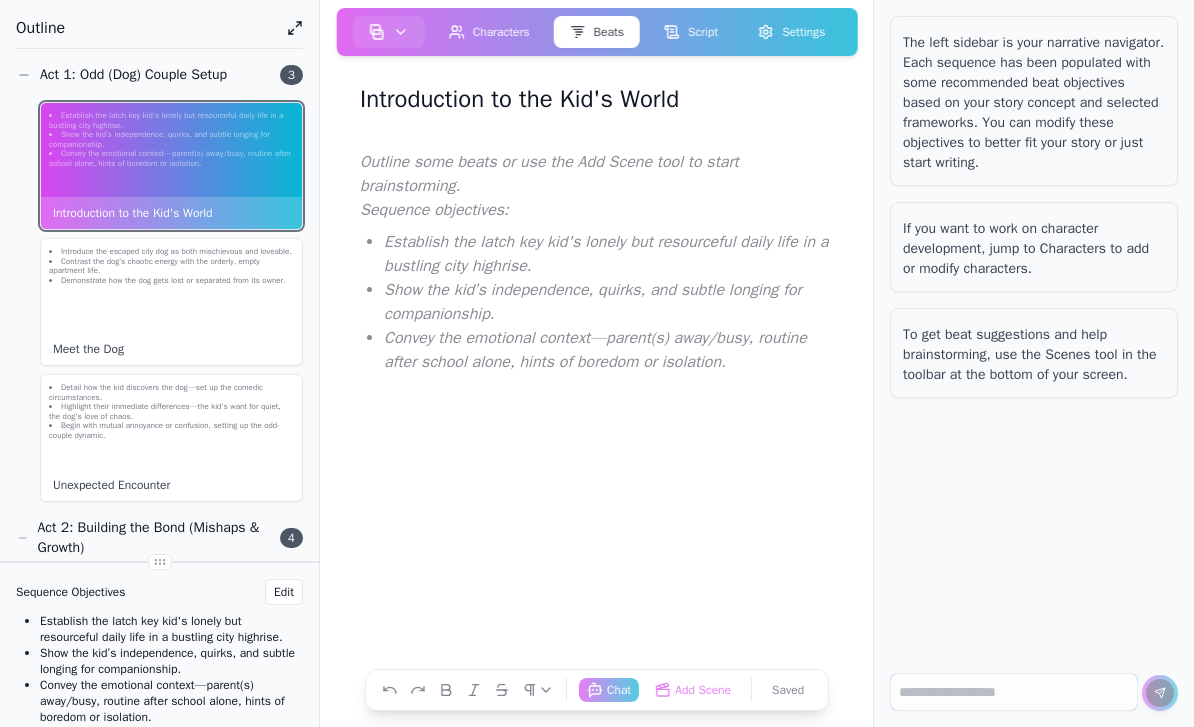 click on "Establish the latch key kid's lonely but resourceful daily life in a bustling city highrise. Show the kid’s independence, quirks, and subtle longing for companionship. Convey the emotional context—parent(s) away/busy, routine after school alone, hints of boredom or isolation. Introduction to the Kid's World" 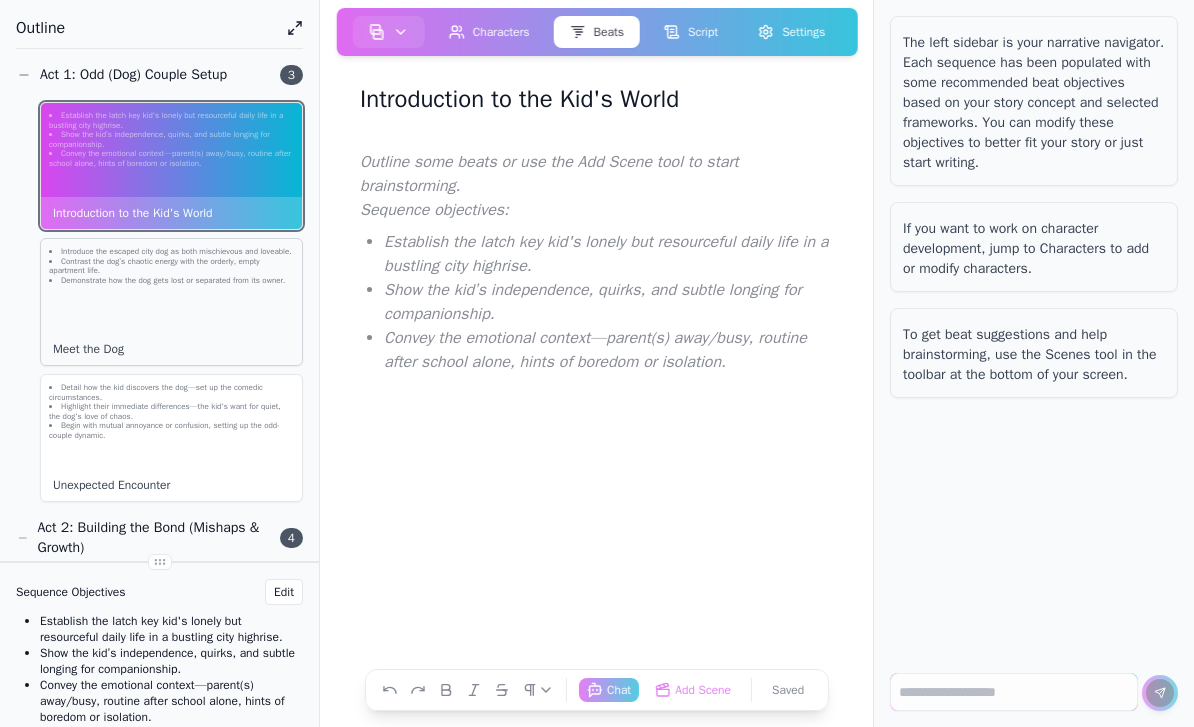 click on "Demonstrate how the dog gets lost or separated from its owner." 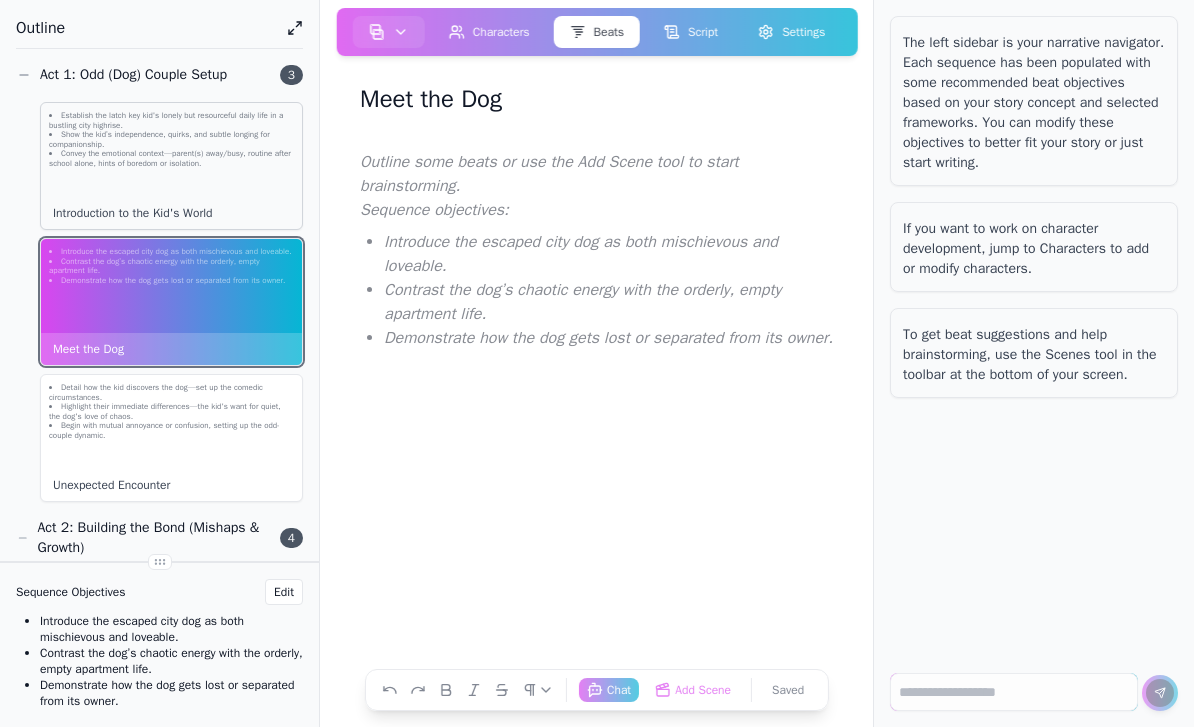 click on "Convey the emotional context—parent(s) away/busy, routine after school alone, hints of boredom or isolation." 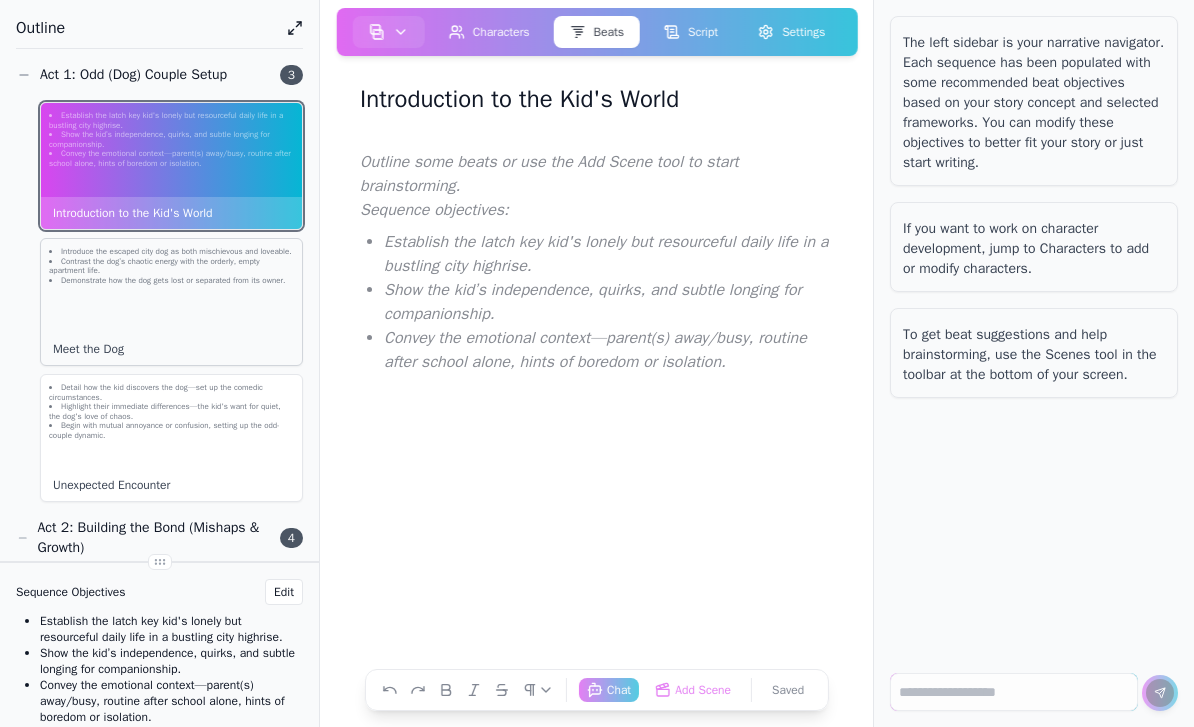 click on "Introduce the escaped city dog as both mischievous and loveable. Contrast the dog’s chaotic energy with the orderly, empty apartment life. Demonstrate how the dog gets lost or separated from its owner." 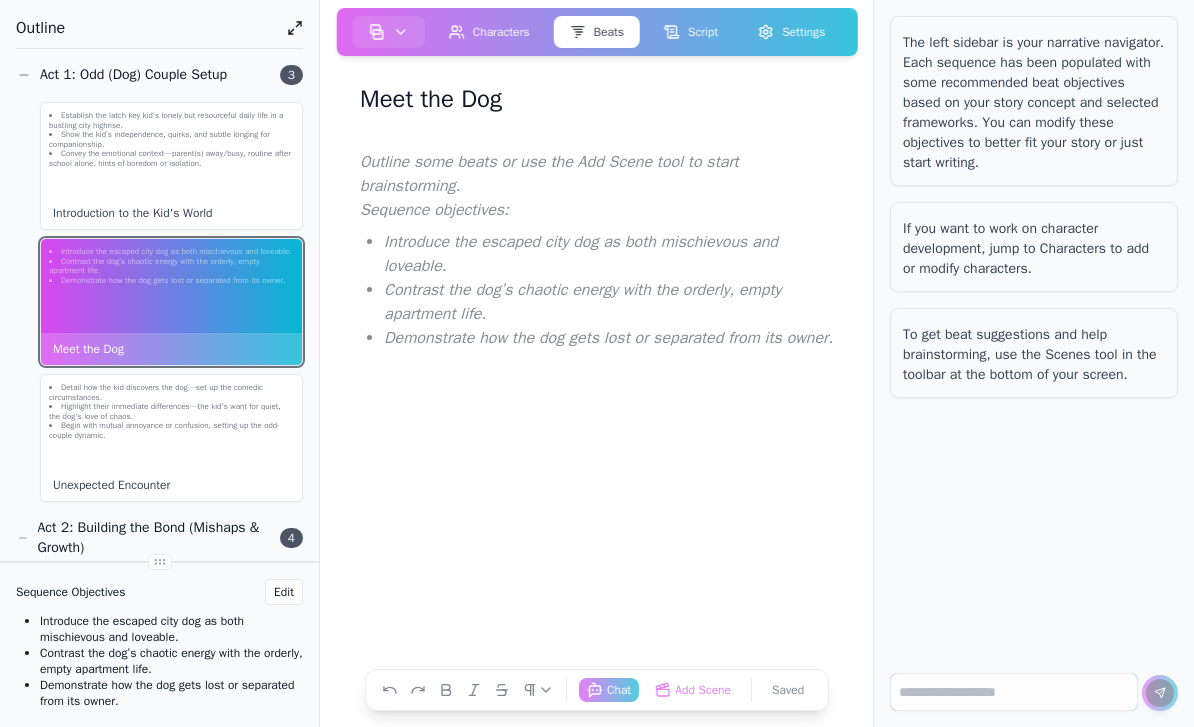 click at bounding box center (596, 381) 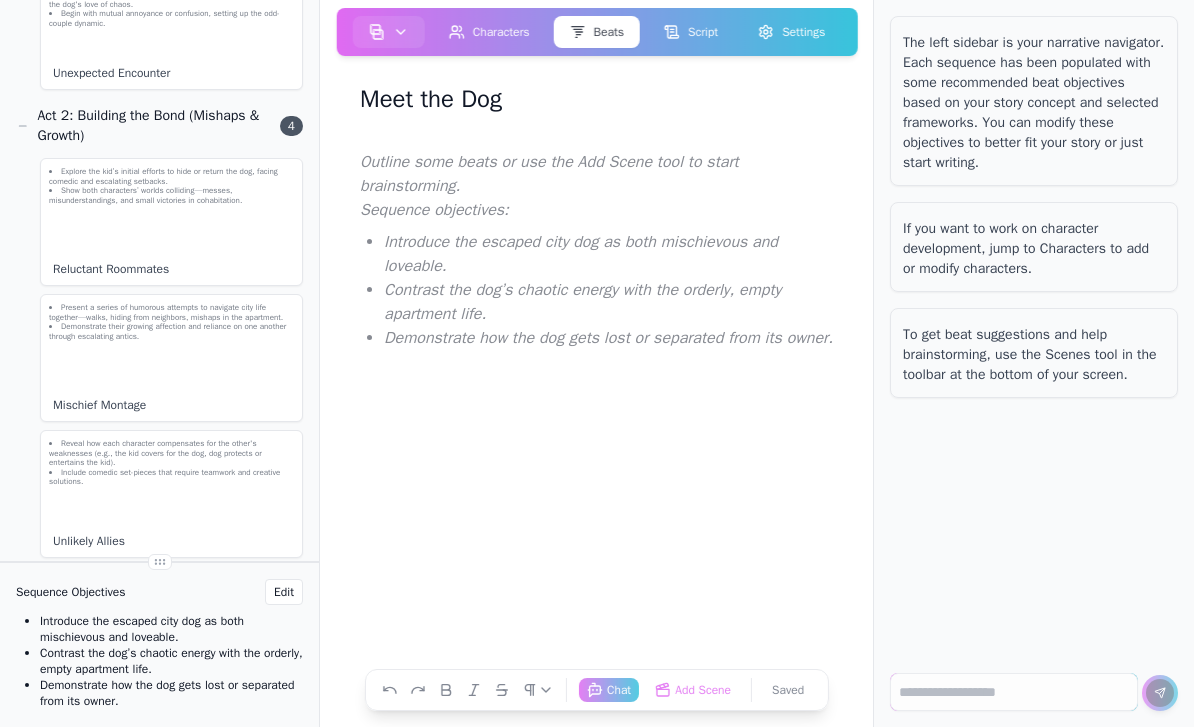 scroll, scrollTop: 413, scrollLeft: 0, axis: vertical 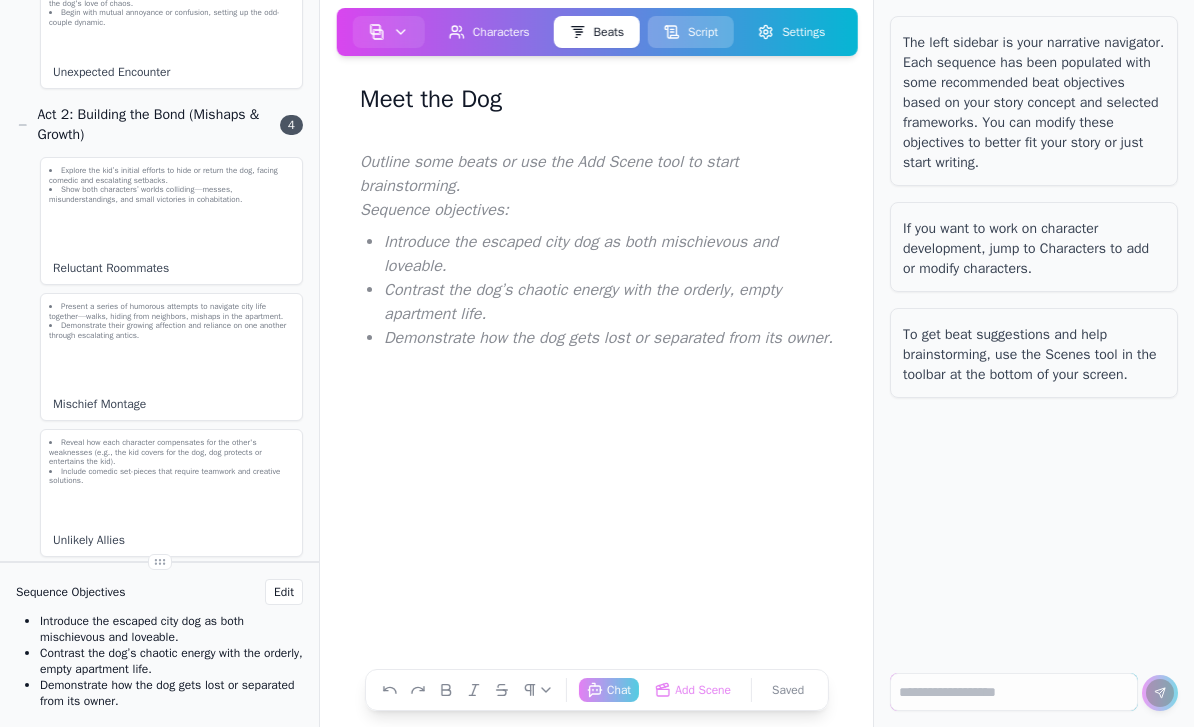 click on "Script" at bounding box center [691, 32] 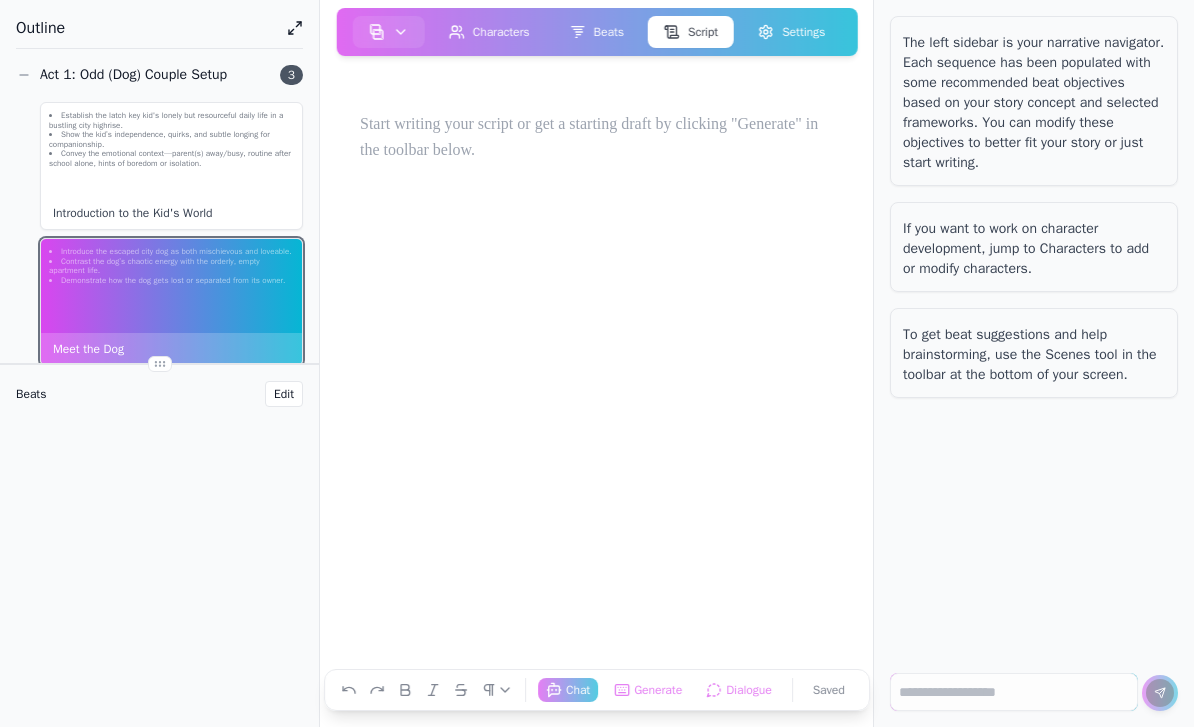 click at bounding box center (596, 129) 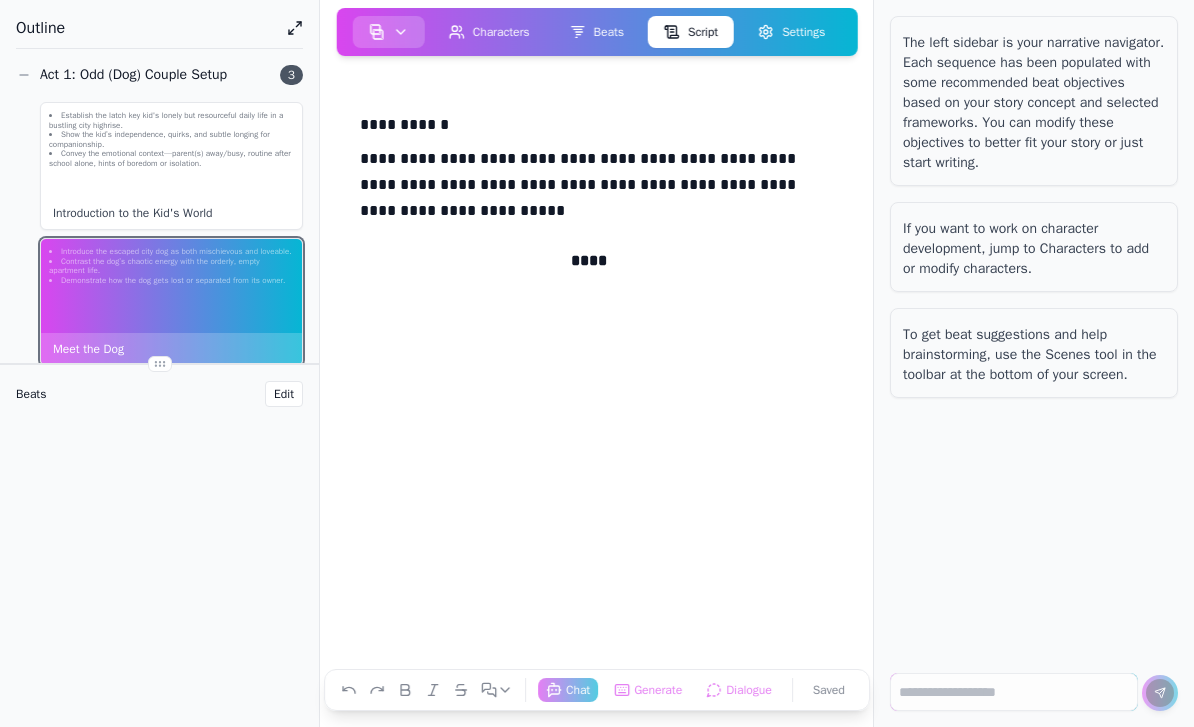 click 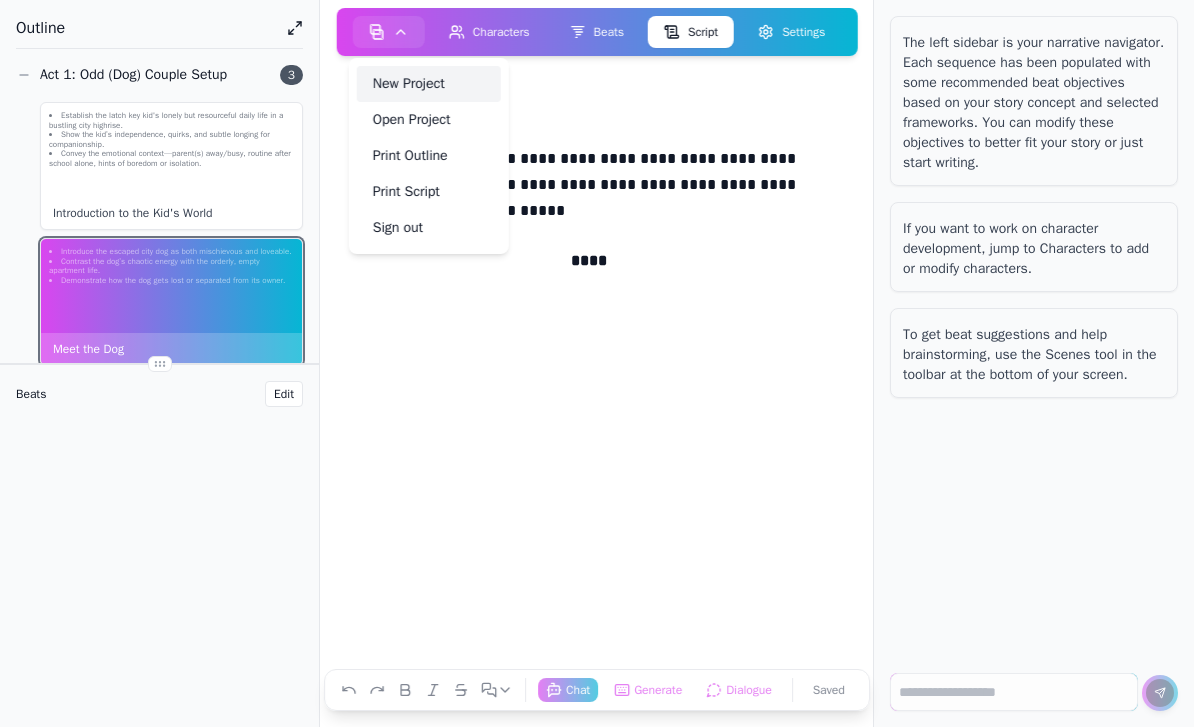 click on "New Project" at bounding box center (429, 84) 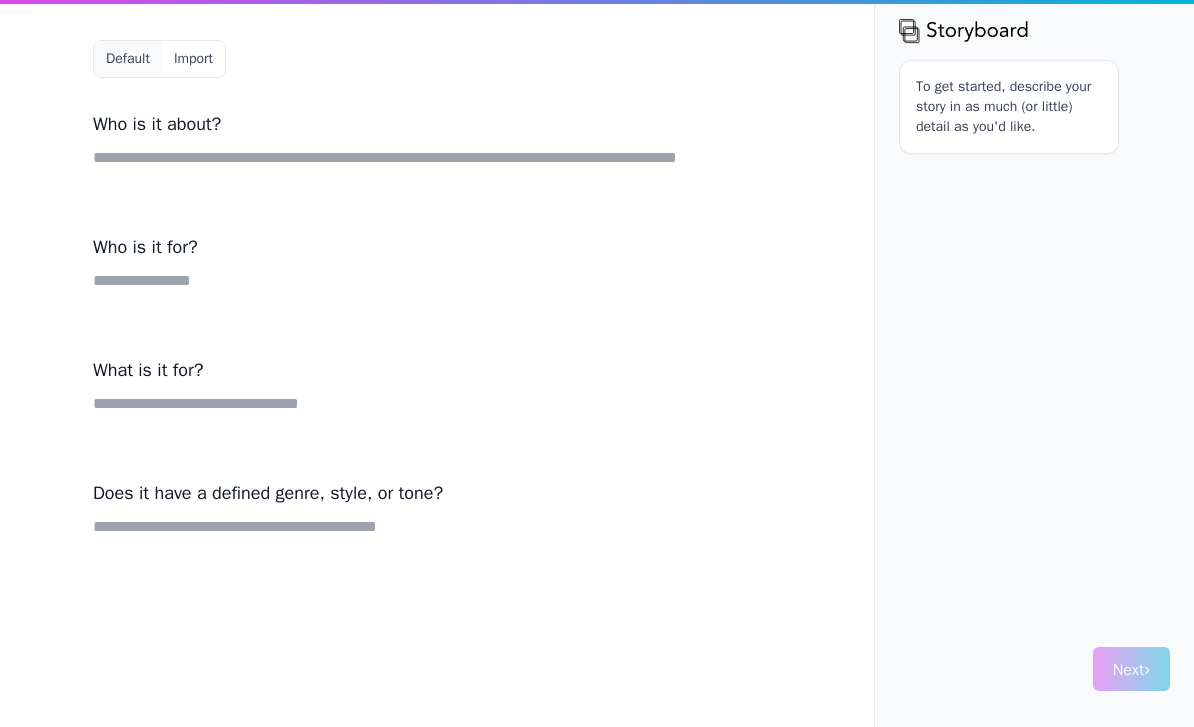 scroll, scrollTop: 0, scrollLeft: 0, axis: both 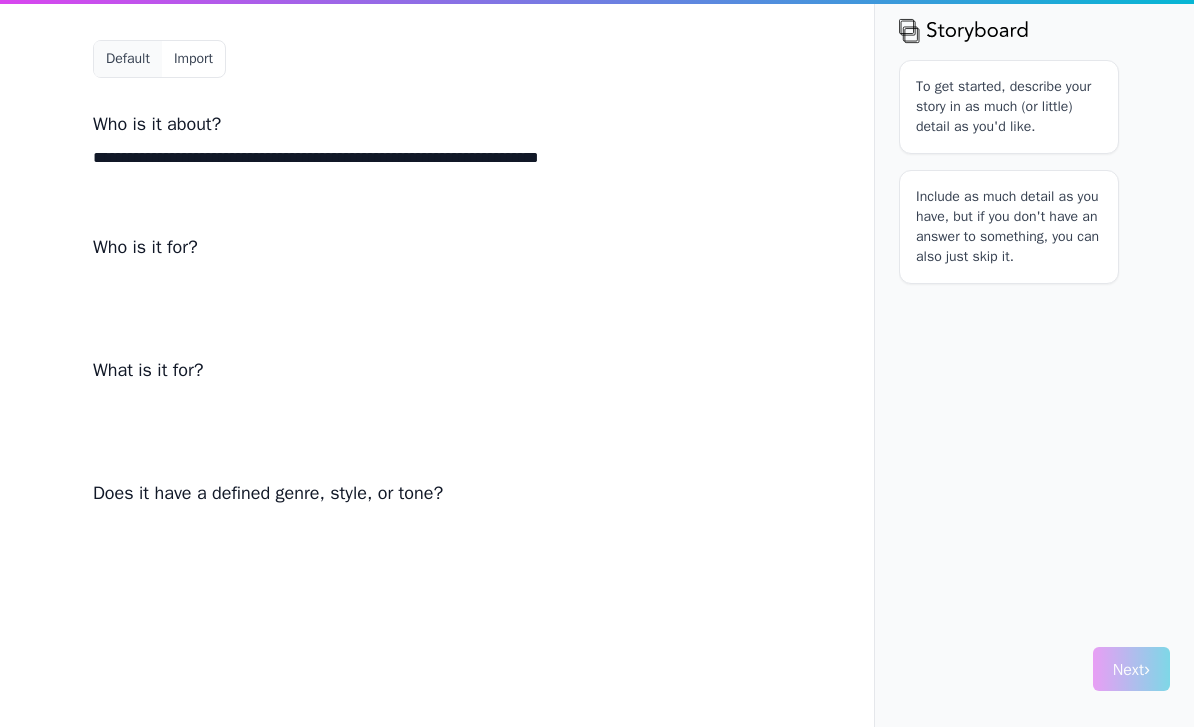 type on "**********" 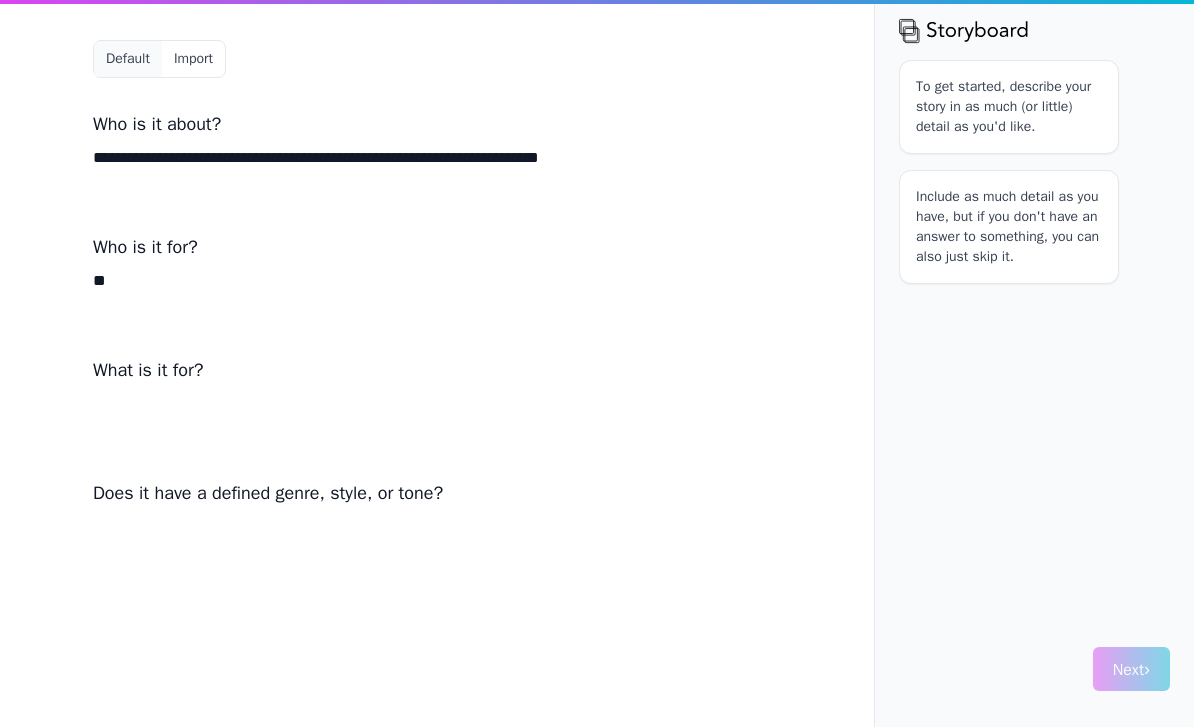 type on "*" 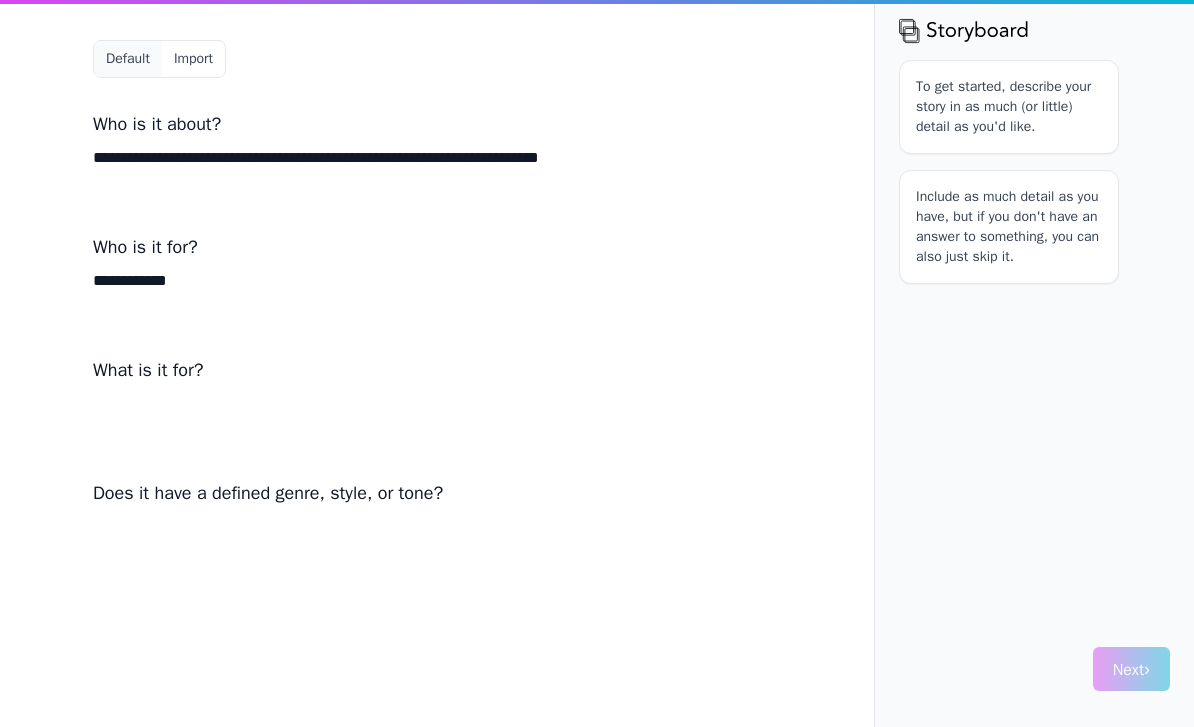 type on "**********" 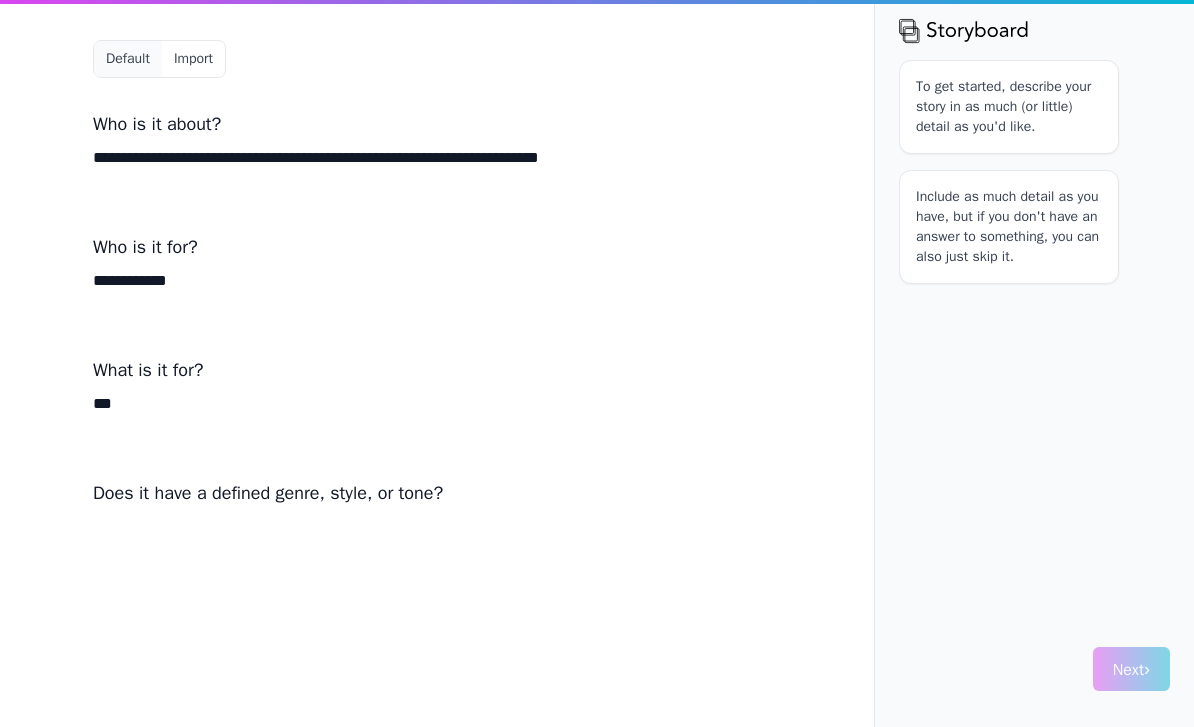 type on "***" 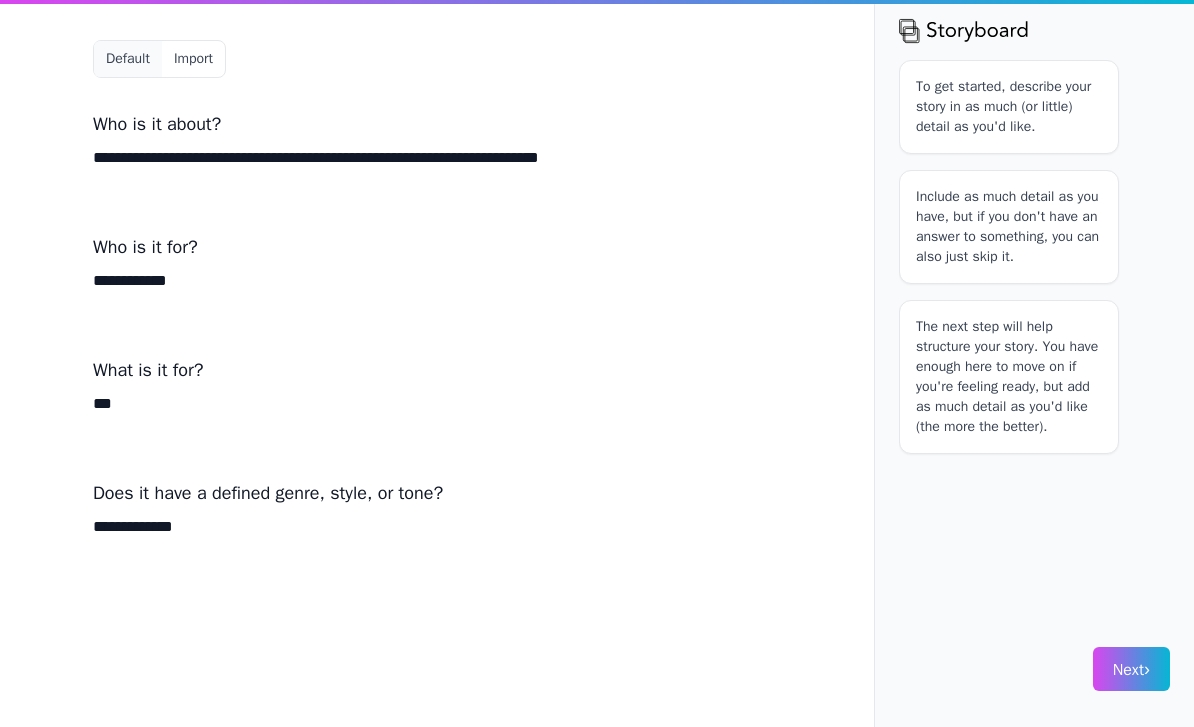 type on "**********" 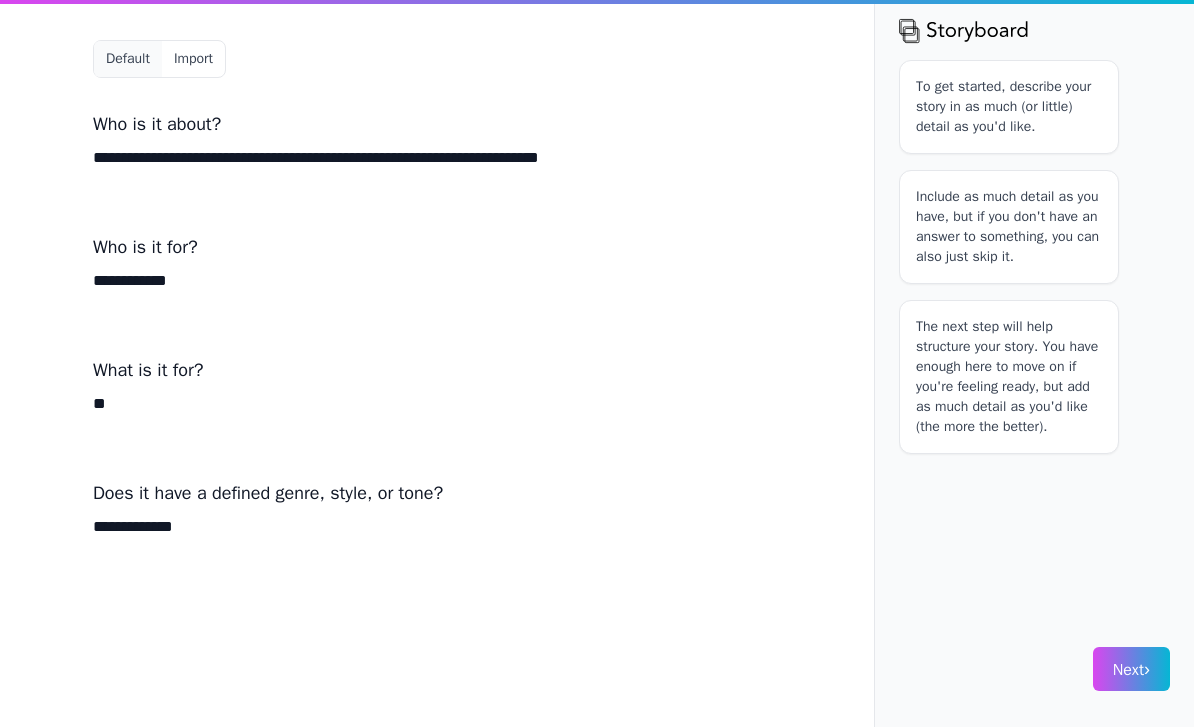 type on "*" 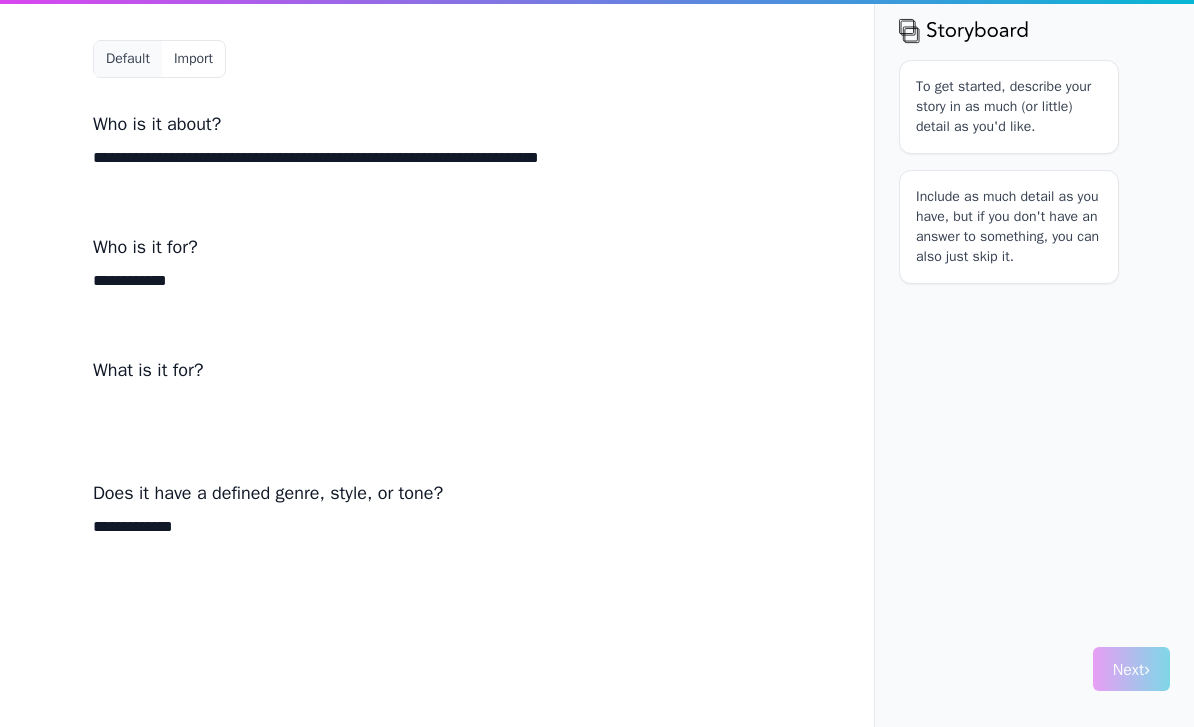 type 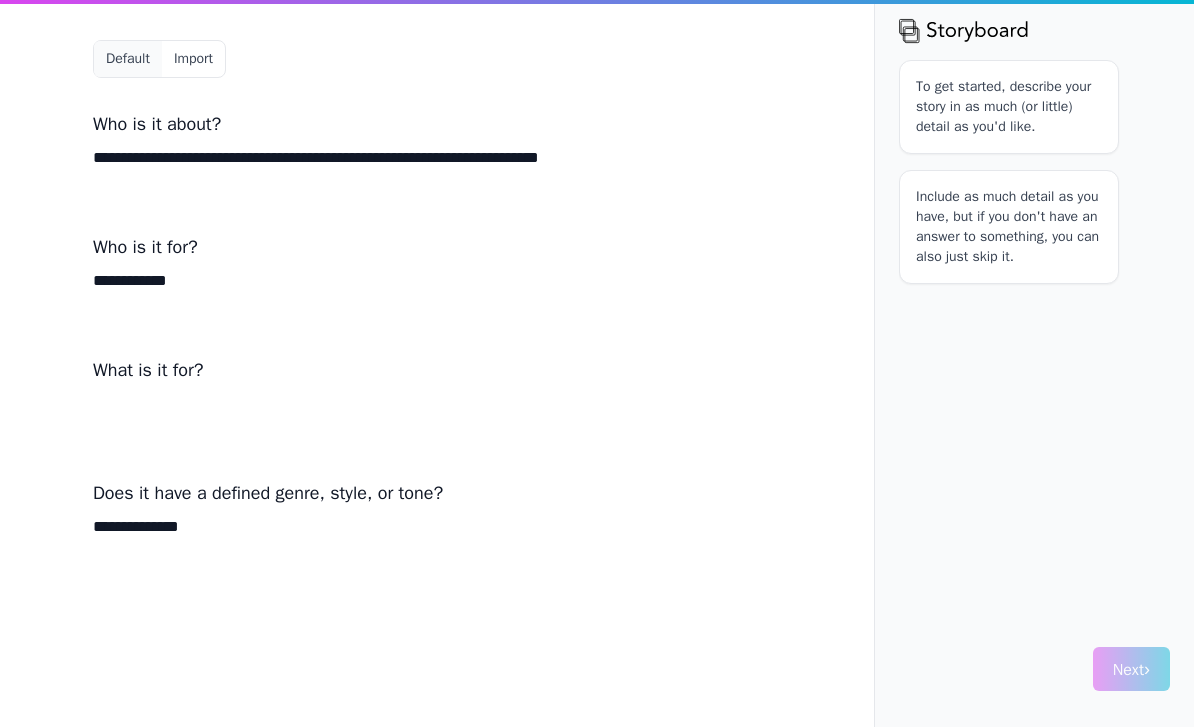 click on "**********" at bounding box center (437, 539) 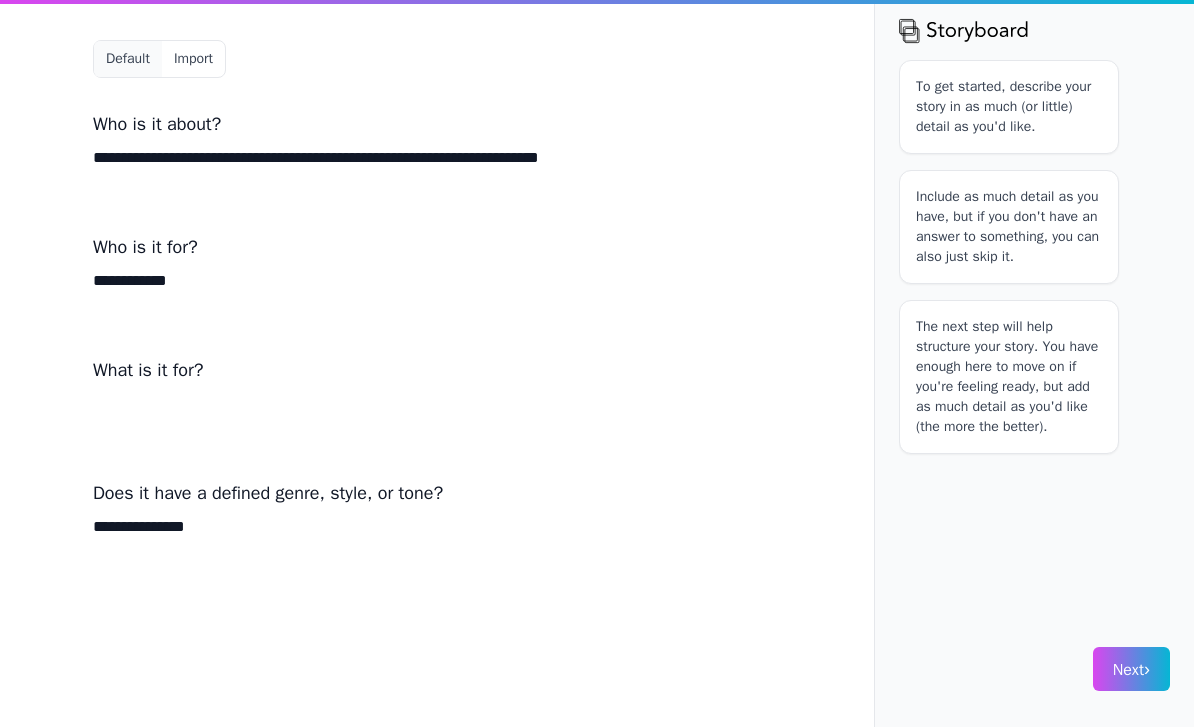 type on "**********" 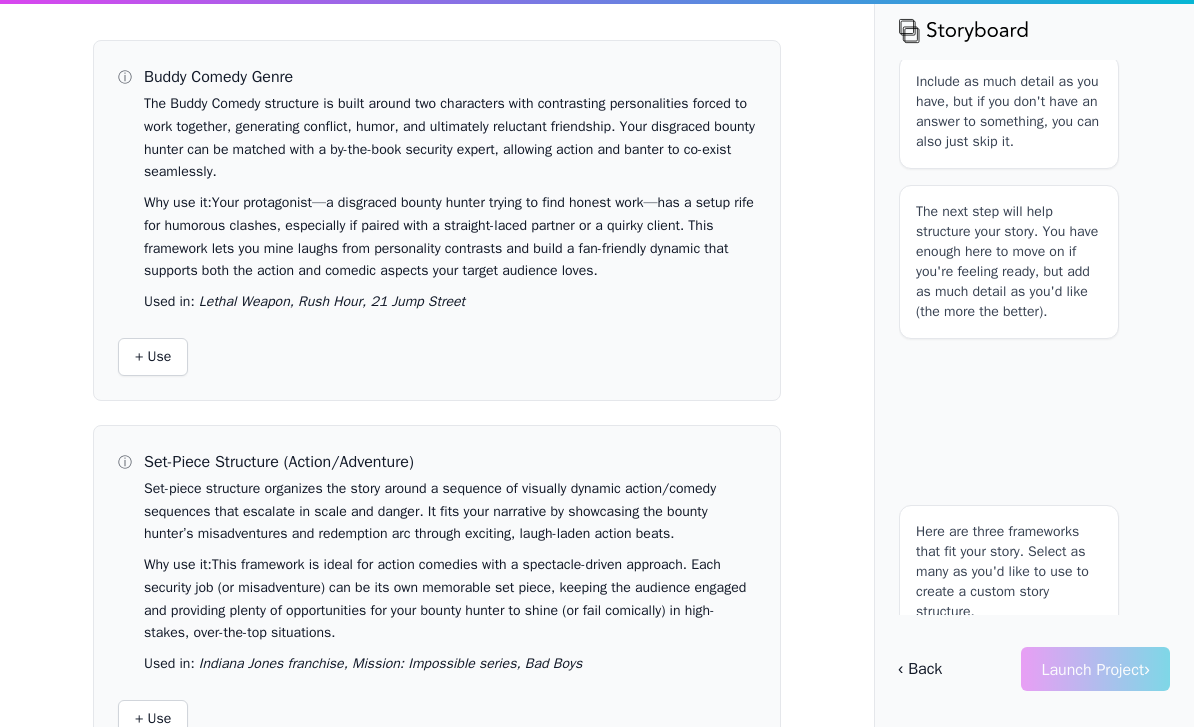 scroll, scrollTop: 0, scrollLeft: 0, axis: both 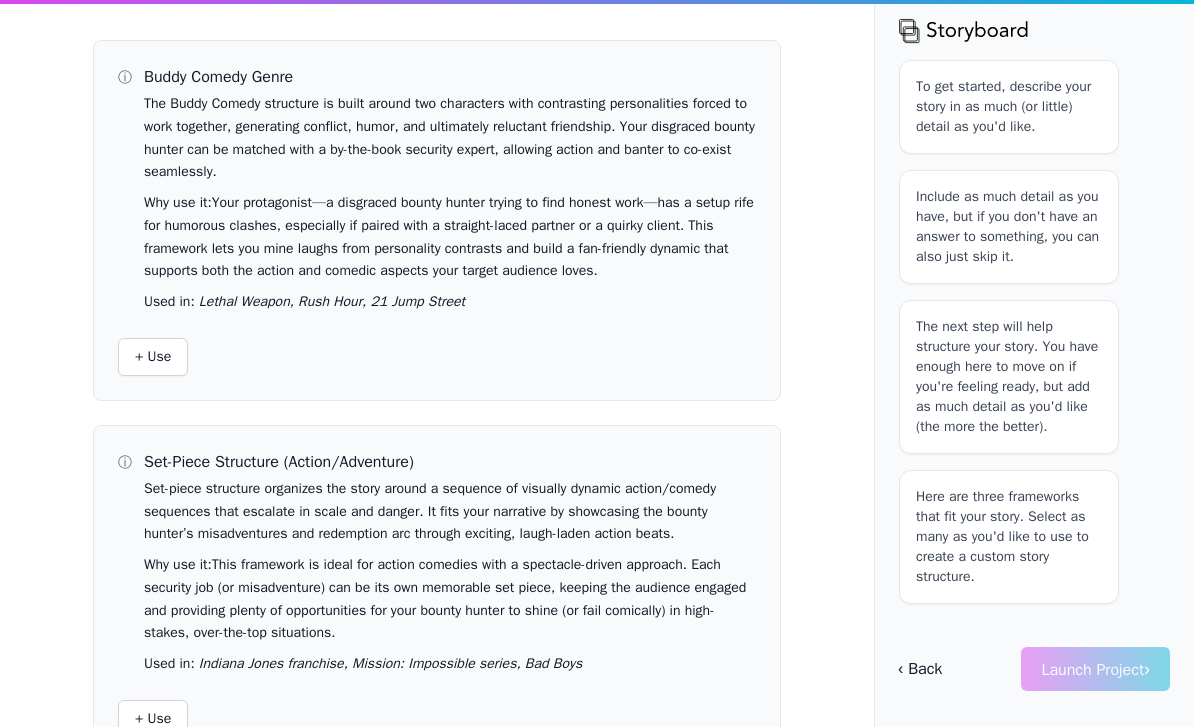 click on "+ Use" at bounding box center [153, 357] 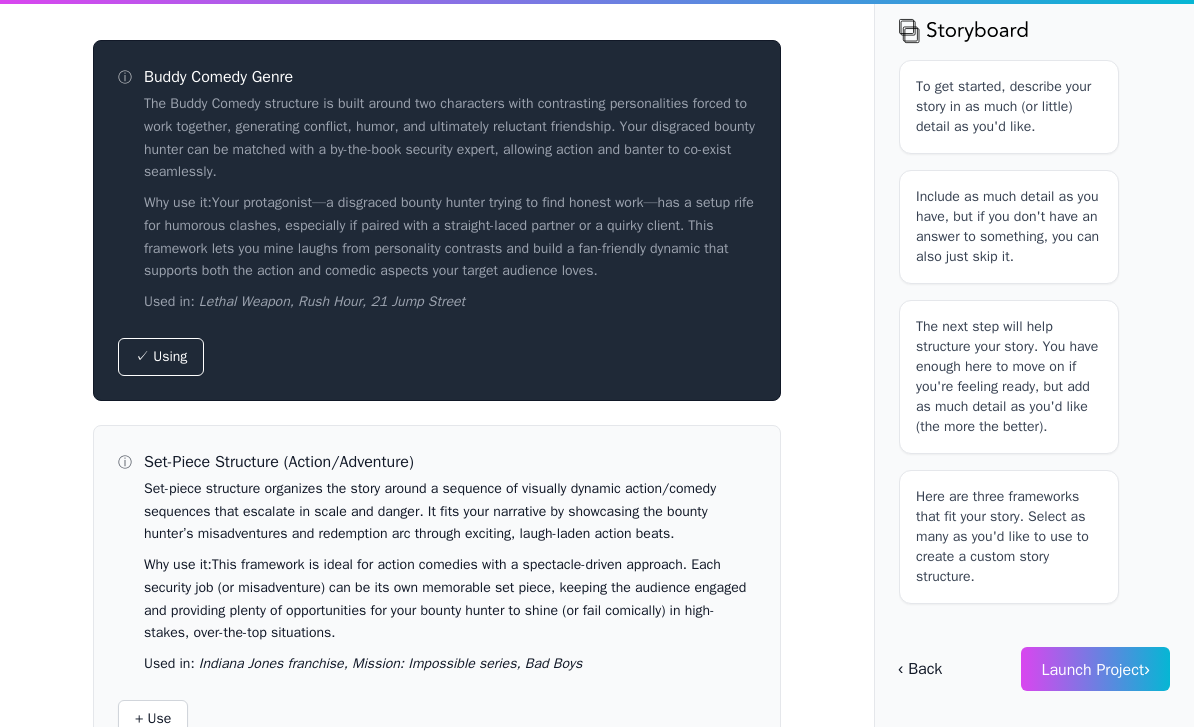 click on "Launch Project  ›" at bounding box center (1095, 669) 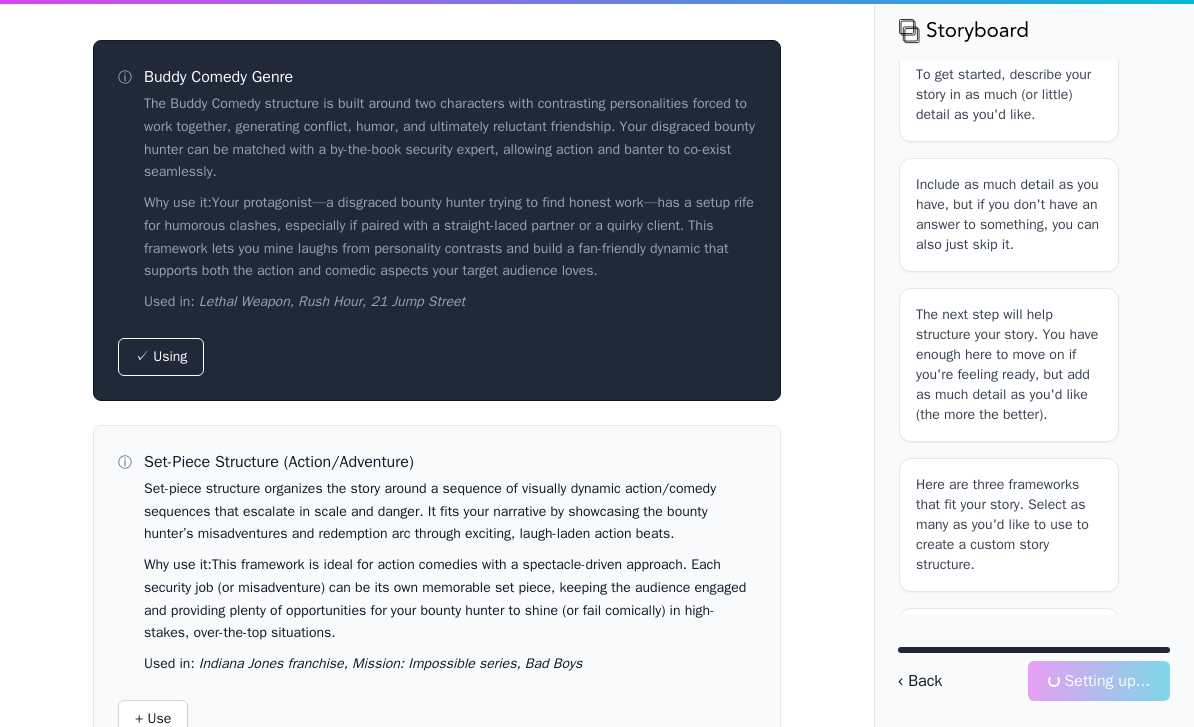 scroll, scrollTop: 75, scrollLeft: 0, axis: vertical 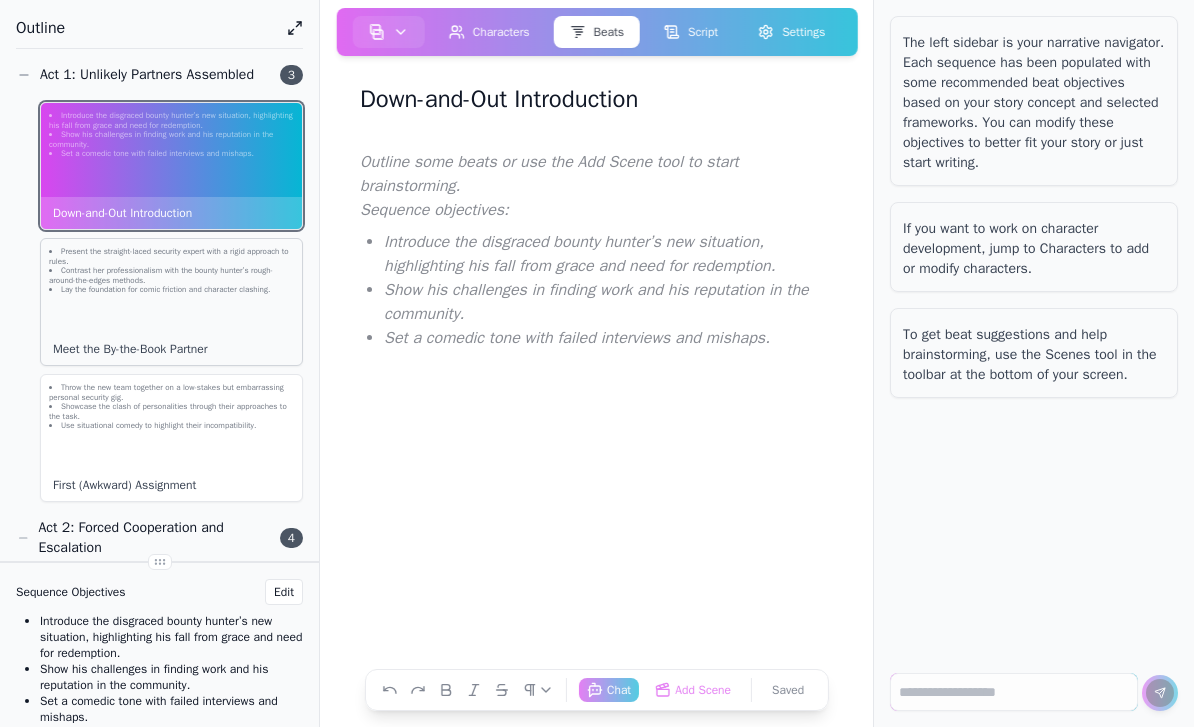 click on "Present the straight-laced security expert with a rigid approach to rules. Contrast her professionalism with the bounty hunter’s rough-around-the-edges methods. Lay the foundation for comic friction and character clashing." 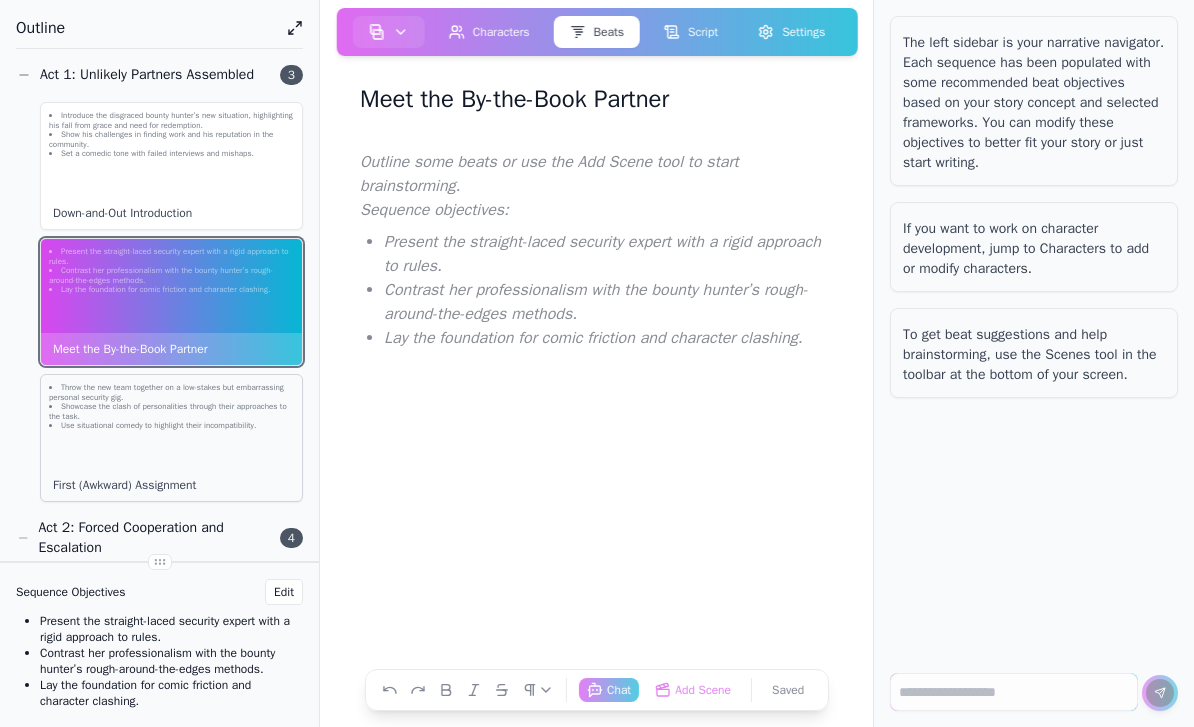 click on "Throw the new team together on a low-stakes but embarrassing personal security gig. Showcase the clash of personalities through their approaches to the task. Use situational comedy to highlight their incompatibility. First (Awkward) Assignment" 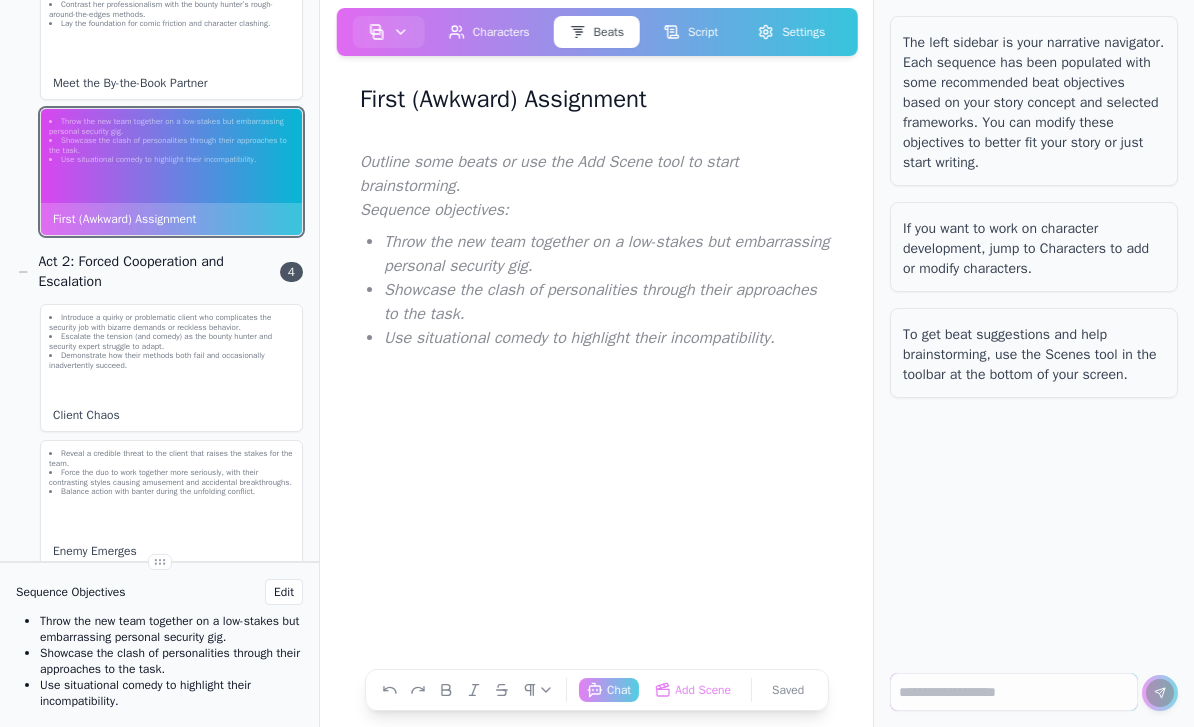 scroll, scrollTop: 267, scrollLeft: 0, axis: vertical 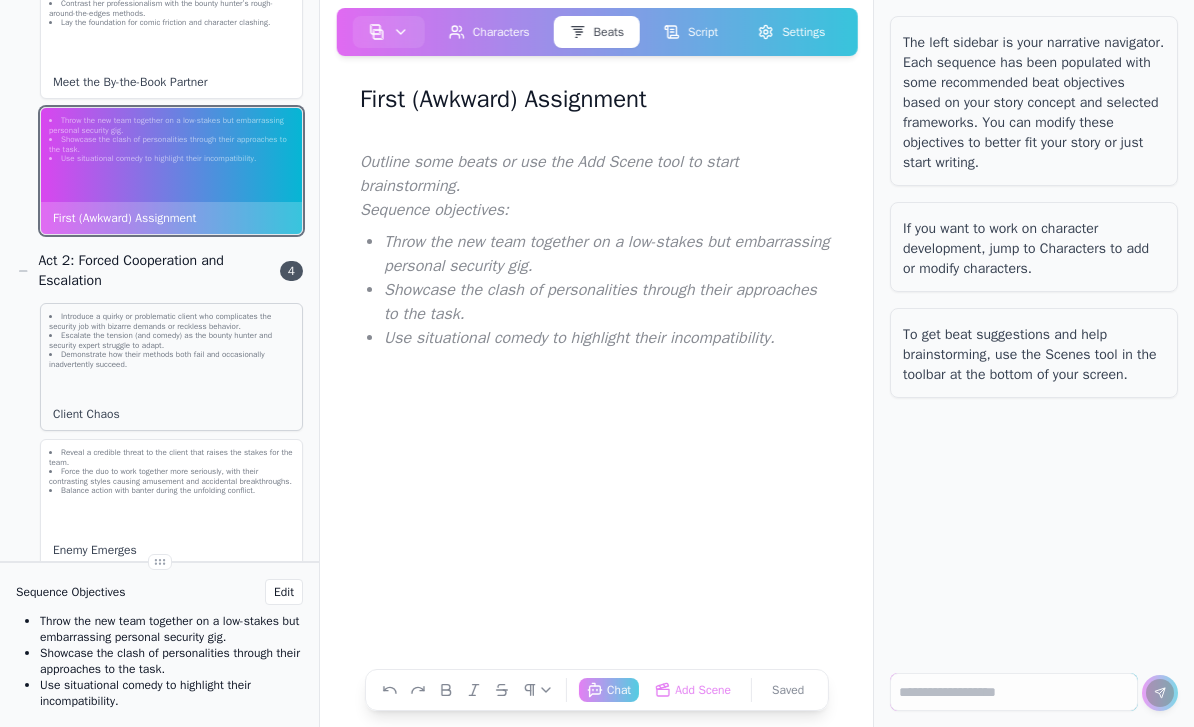 click on "Escalate the tension (and comedy) as the bounty hunter and security expert struggle to adapt." 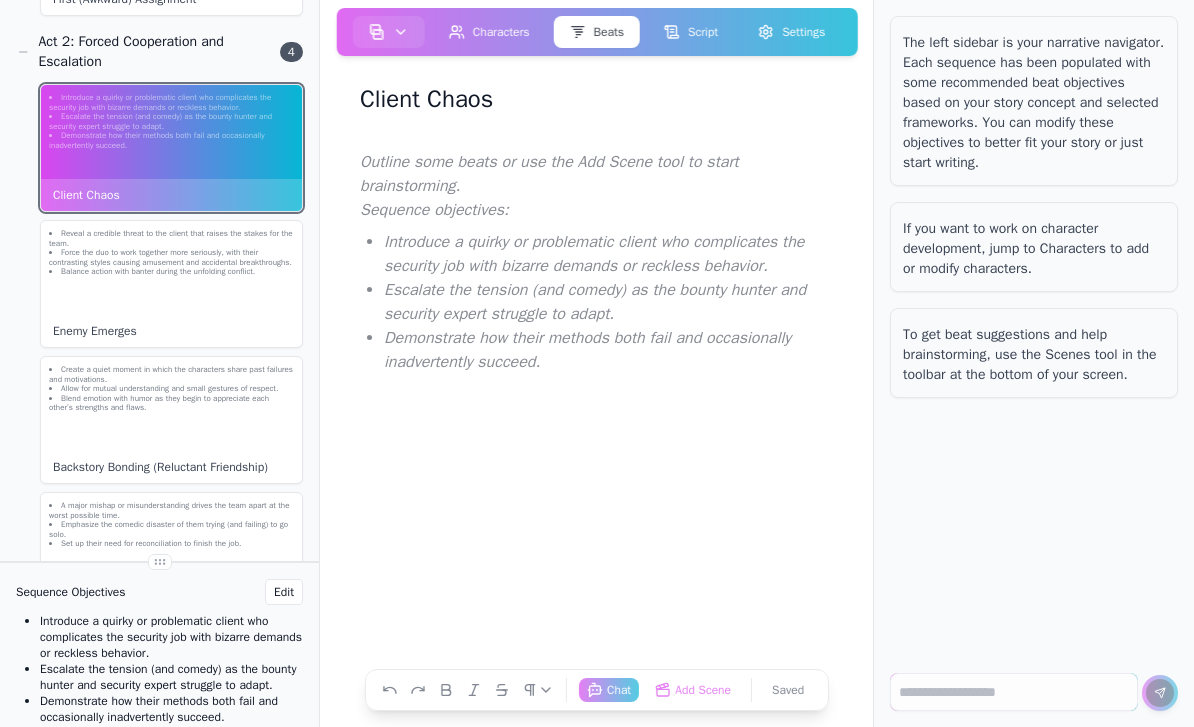 scroll, scrollTop: 479, scrollLeft: 0, axis: vertical 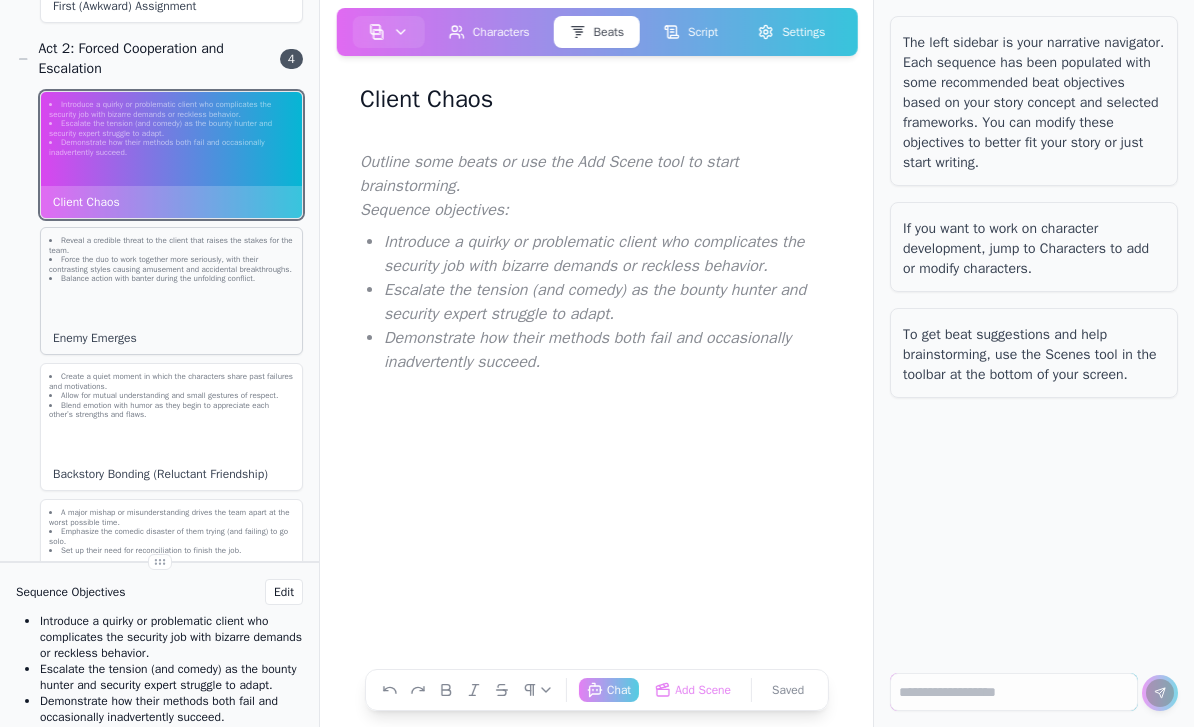 click on "Reveal a credible threat to the client that raises the stakes for the team. Force the duo to work together more seriously, with their contrasting styles causing amusement and accidental breakthroughs. Balance action with banter during the unfolding conflict. Enemy Emerges" 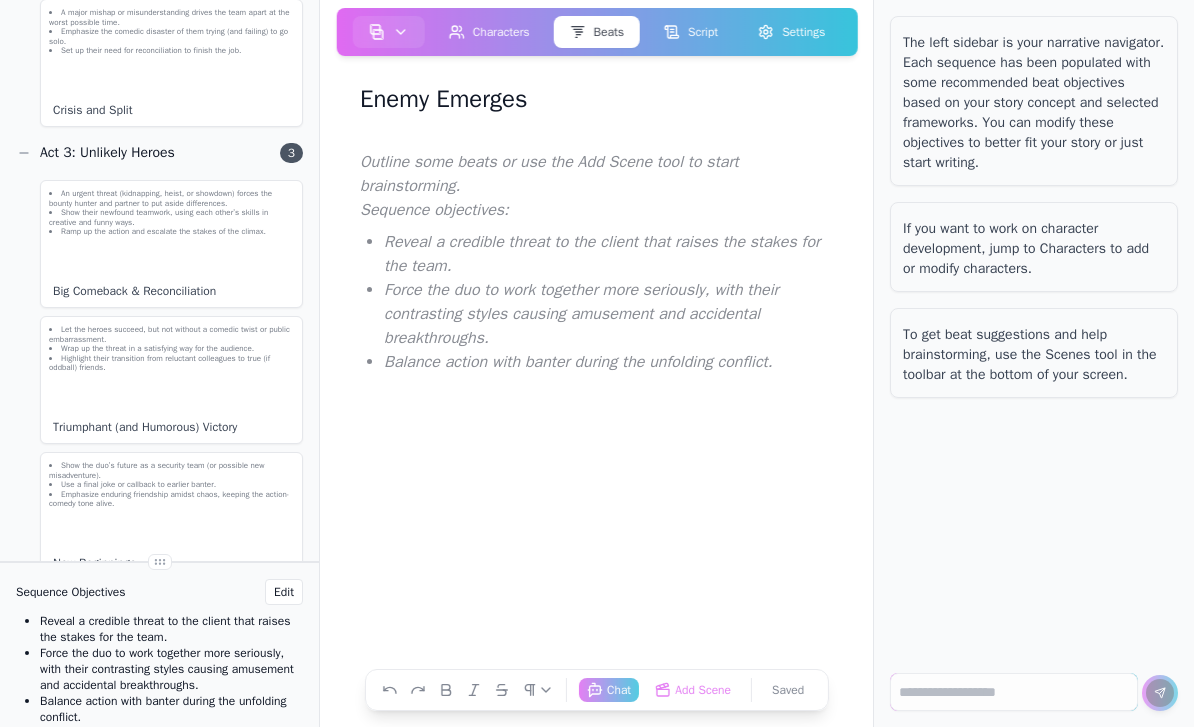 scroll, scrollTop: 977, scrollLeft: 0, axis: vertical 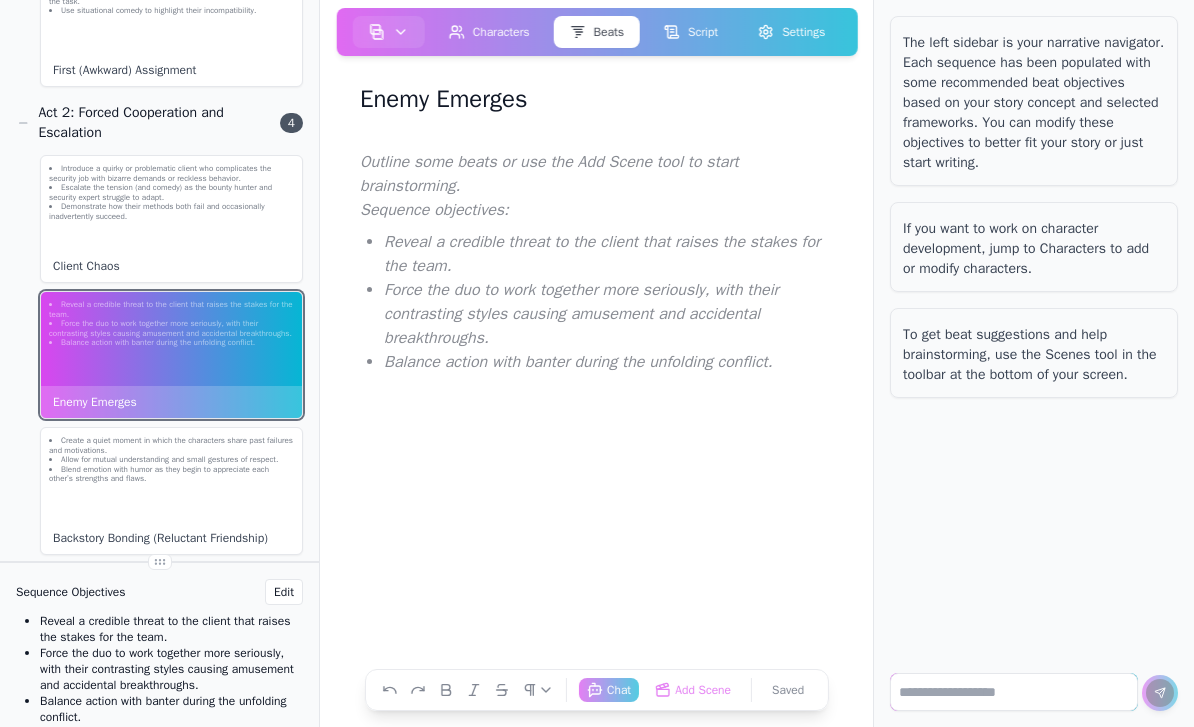 click at bounding box center (1014, 692) 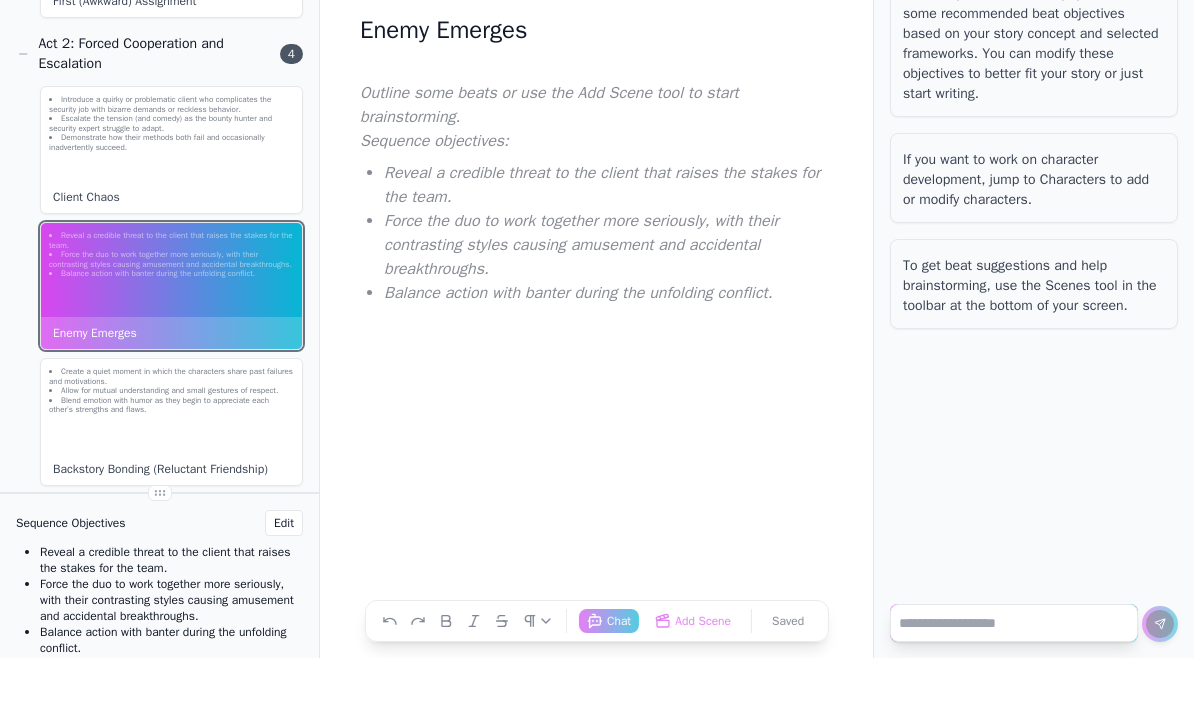 scroll, scrollTop: 0, scrollLeft: 0, axis: both 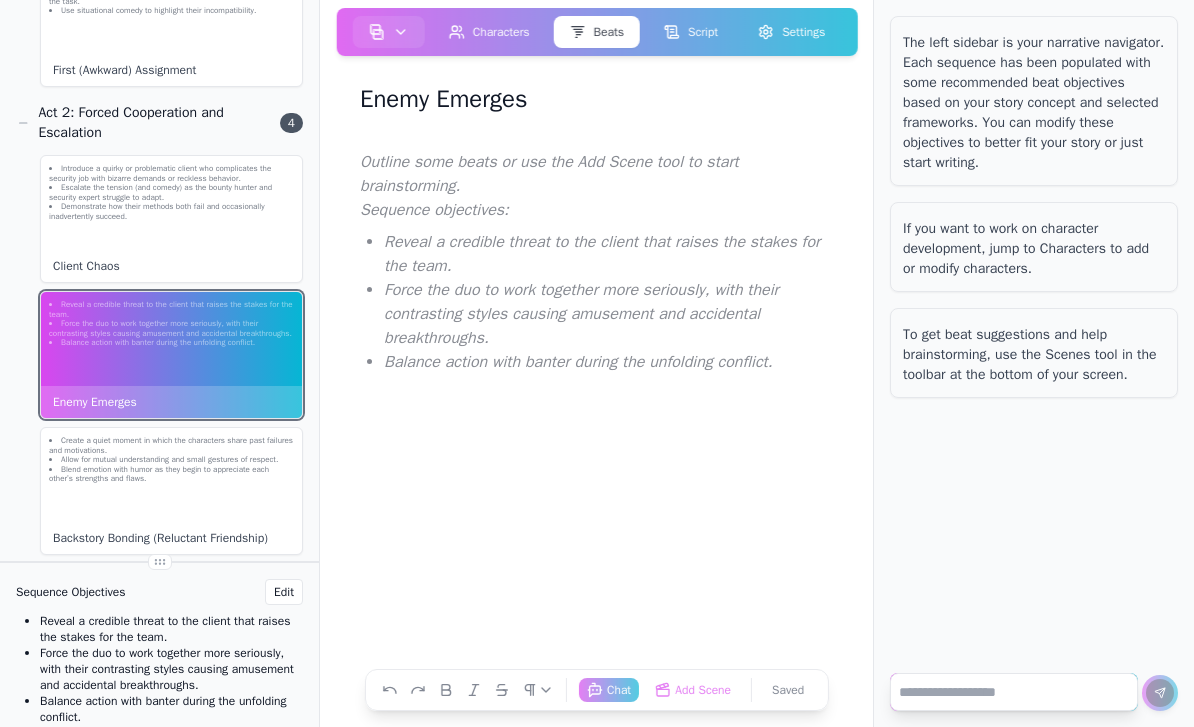 click at bounding box center (596, 381) 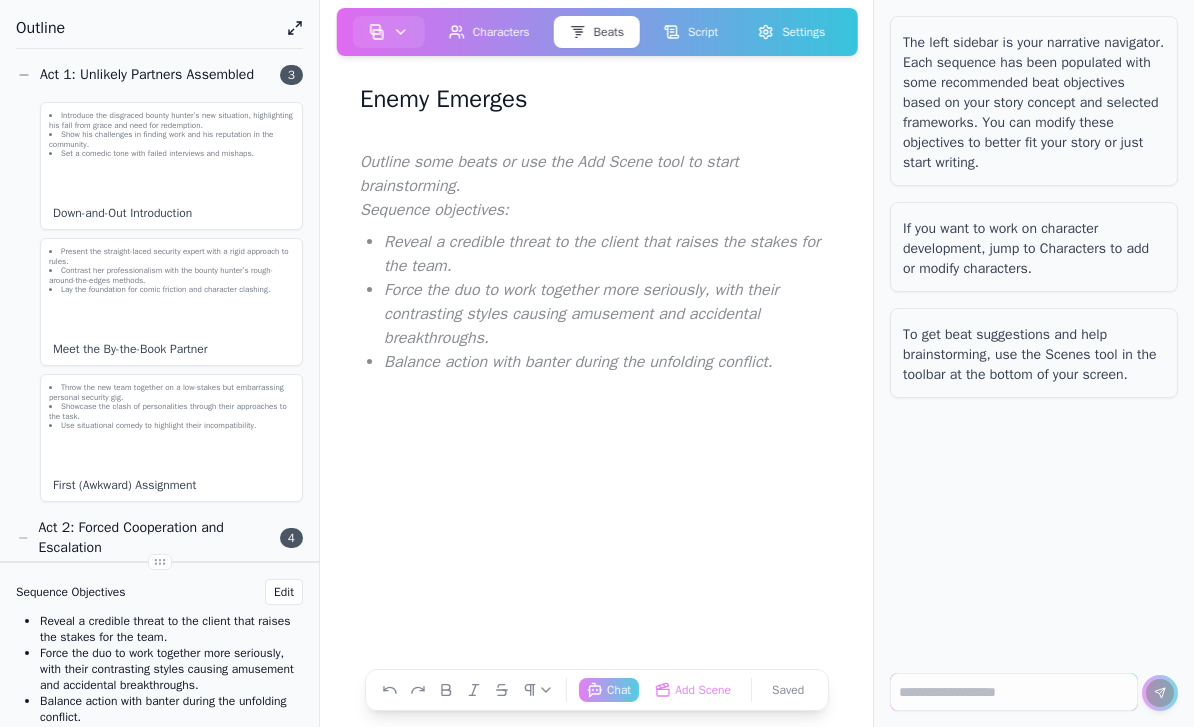 scroll, scrollTop: 0, scrollLeft: 0, axis: both 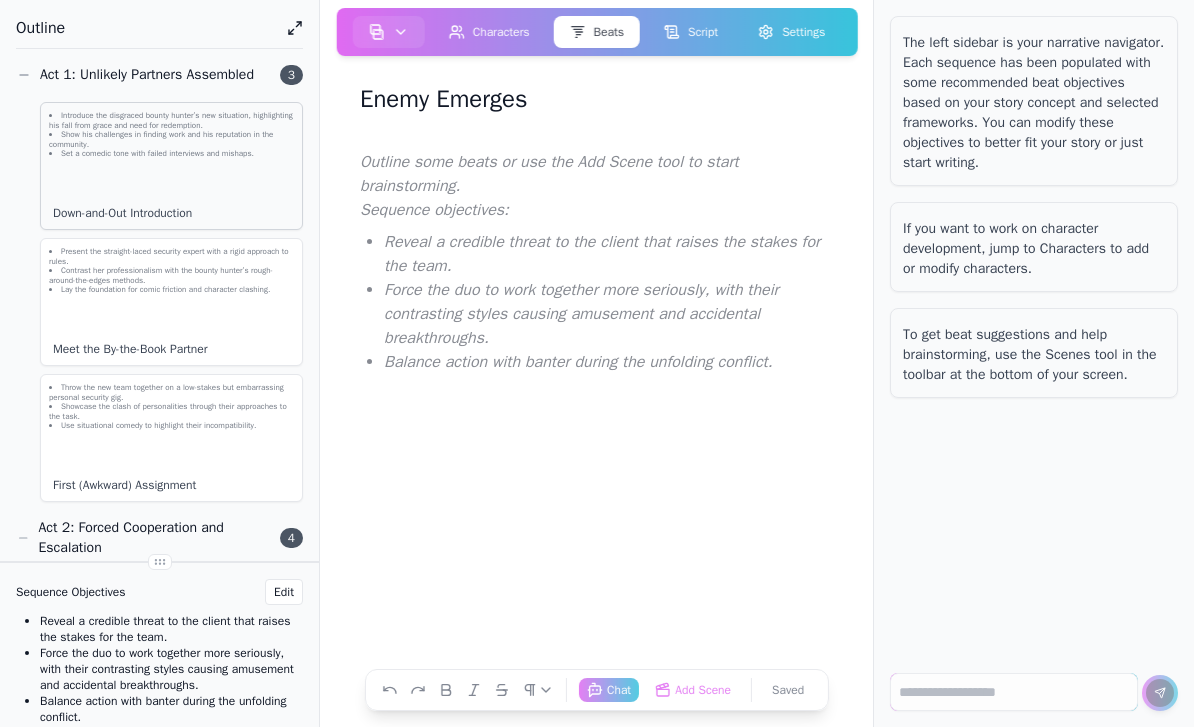 click on "Set a comedic tone with failed interviews and mishaps." 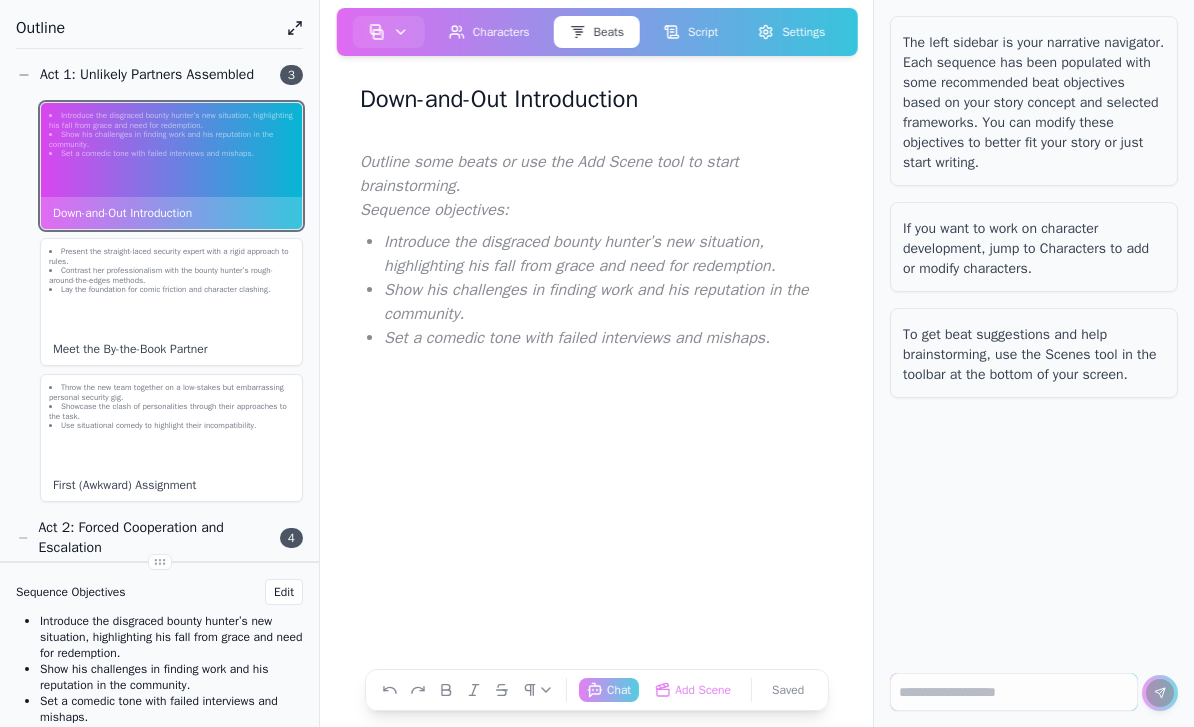 click on "Set a comedic tone with failed interviews and mishaps." 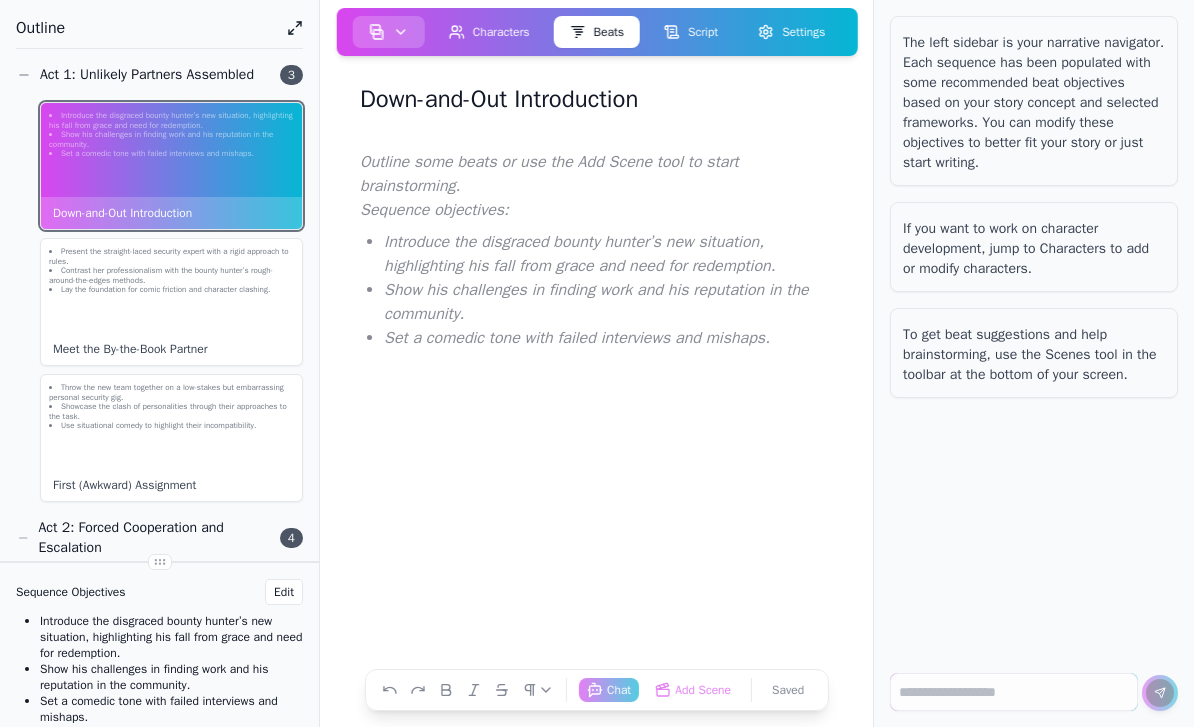click 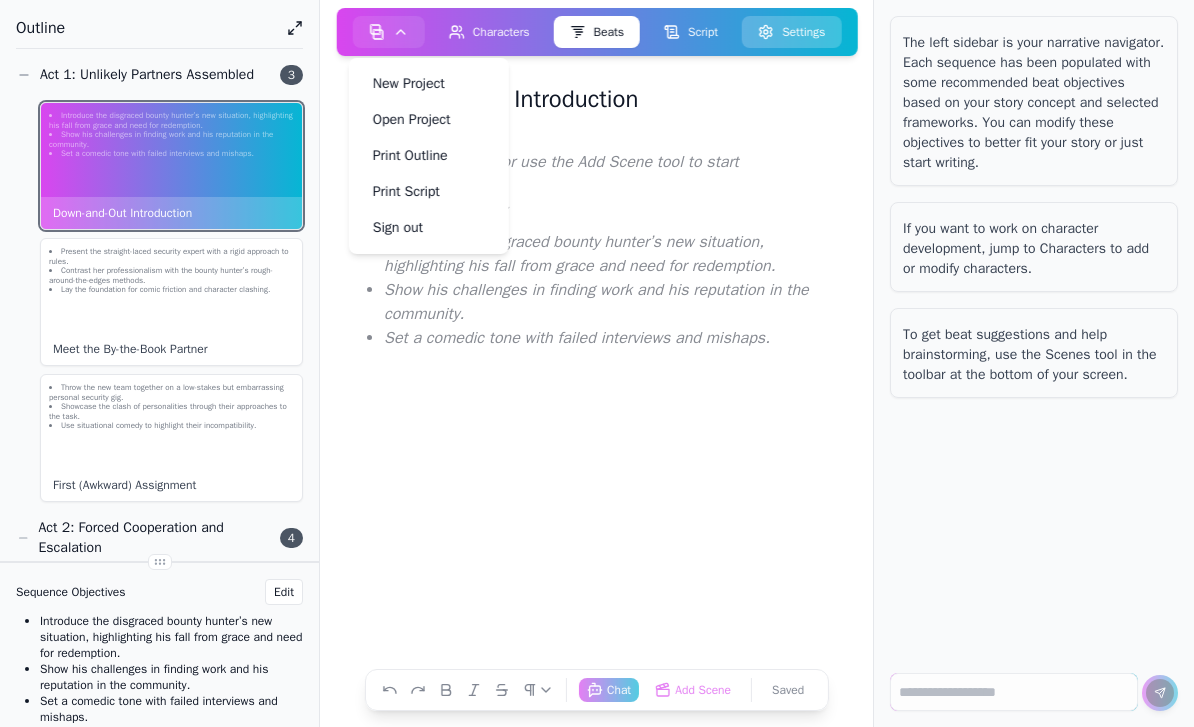 click on "Settings" at bounding box center [791, 32] 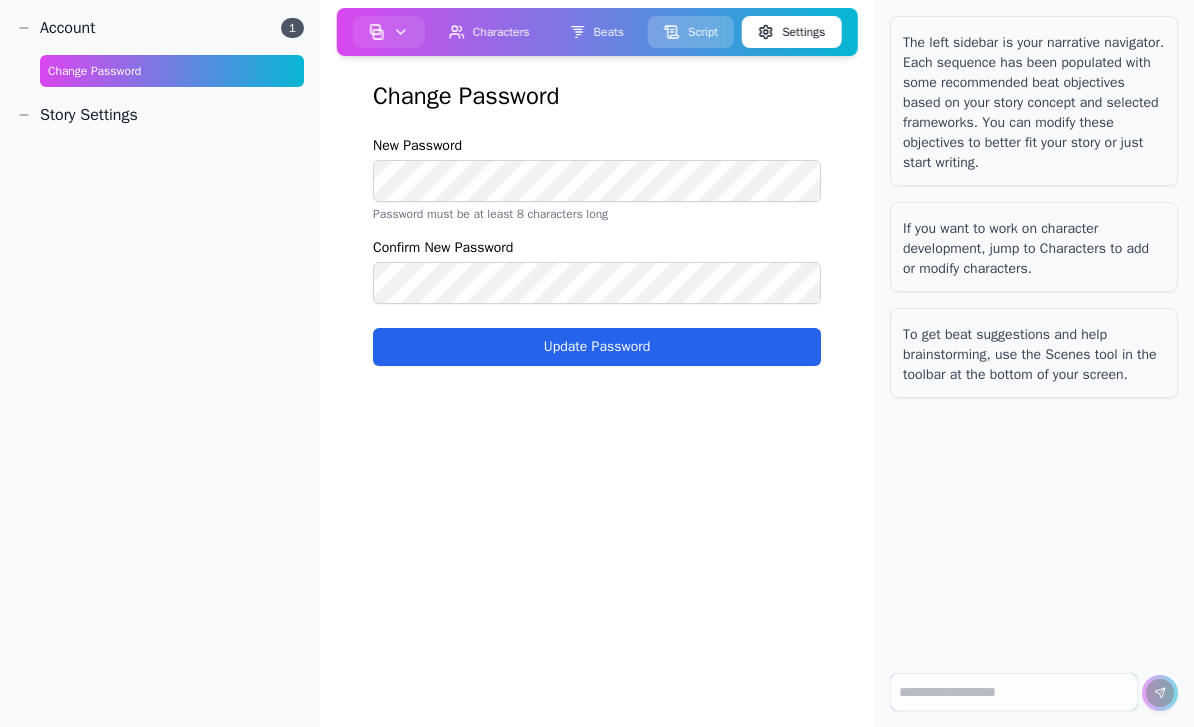 click on "Script" at bounding box center (691, 32) 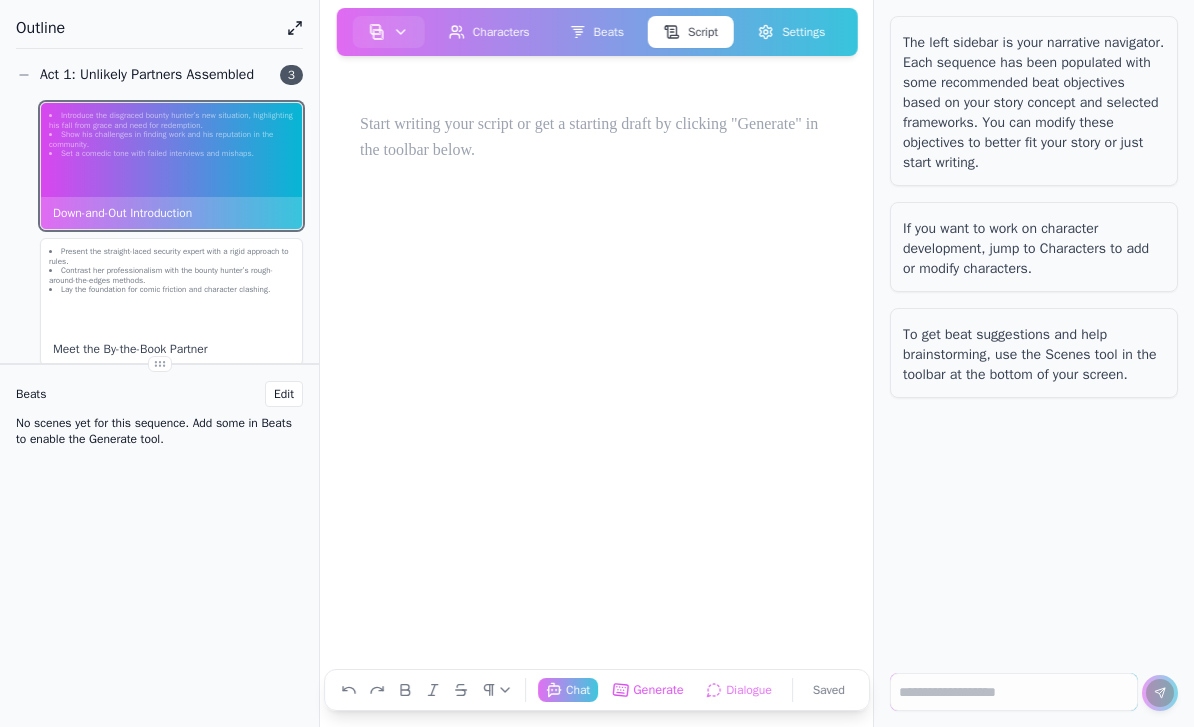 click on "Generate  Generate draft script based on beat outline" 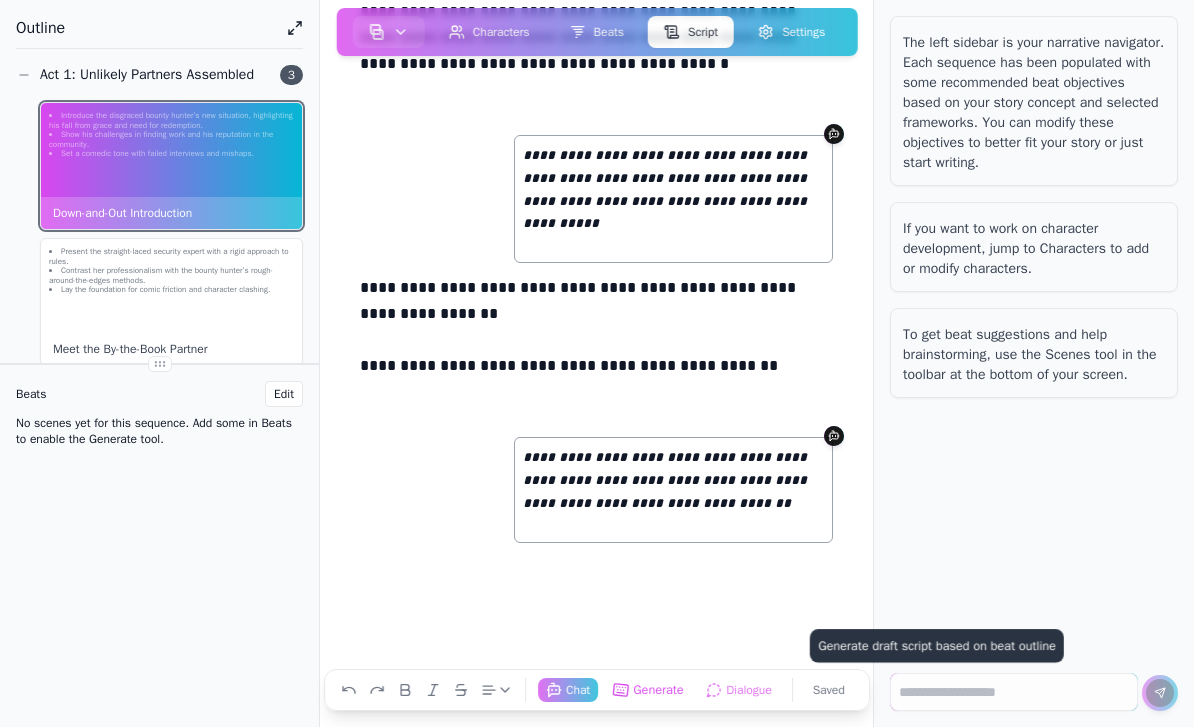 scroll, scrollTop: 1729, scrollLeft: 0, axis: vertical 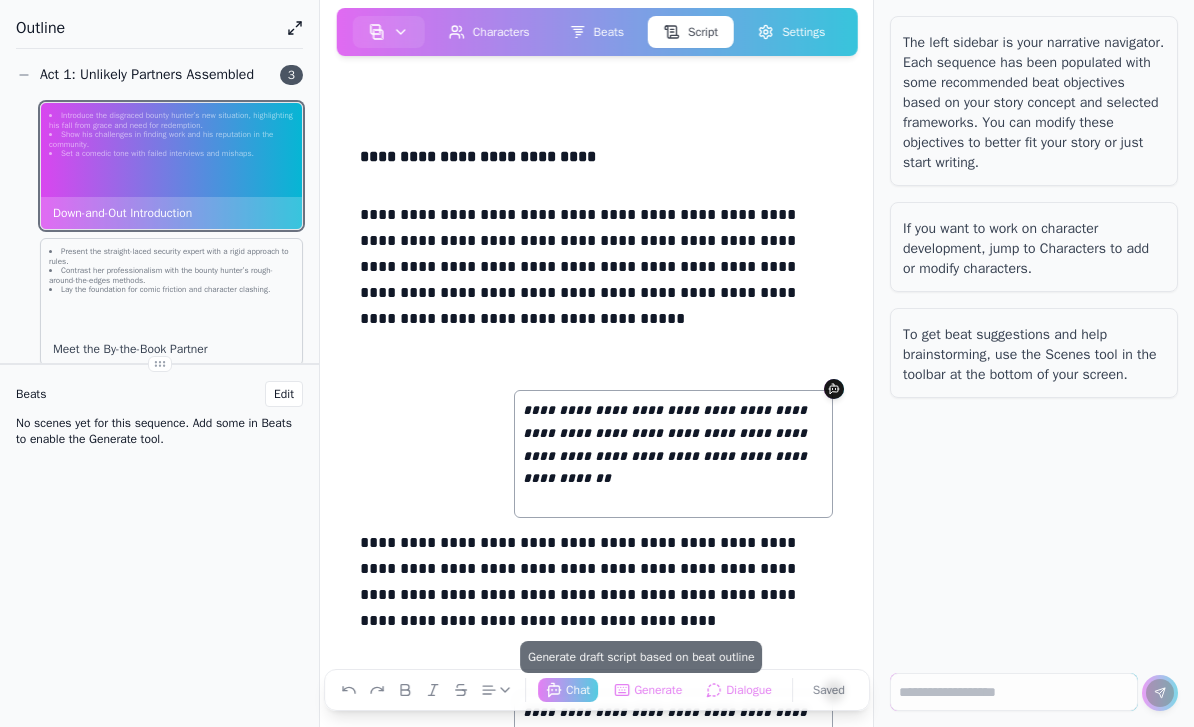 click on "Lay the foundation for comic friction and character clashing." 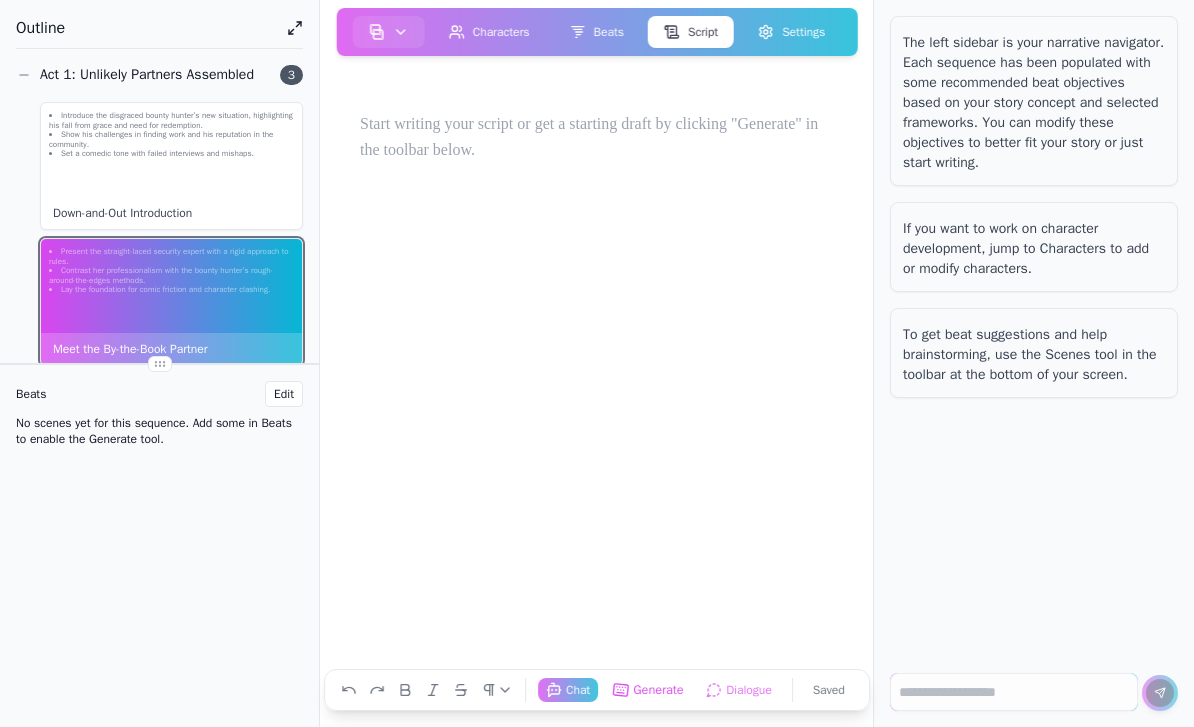 click on "Generate  Generate draft script based on beat outline" 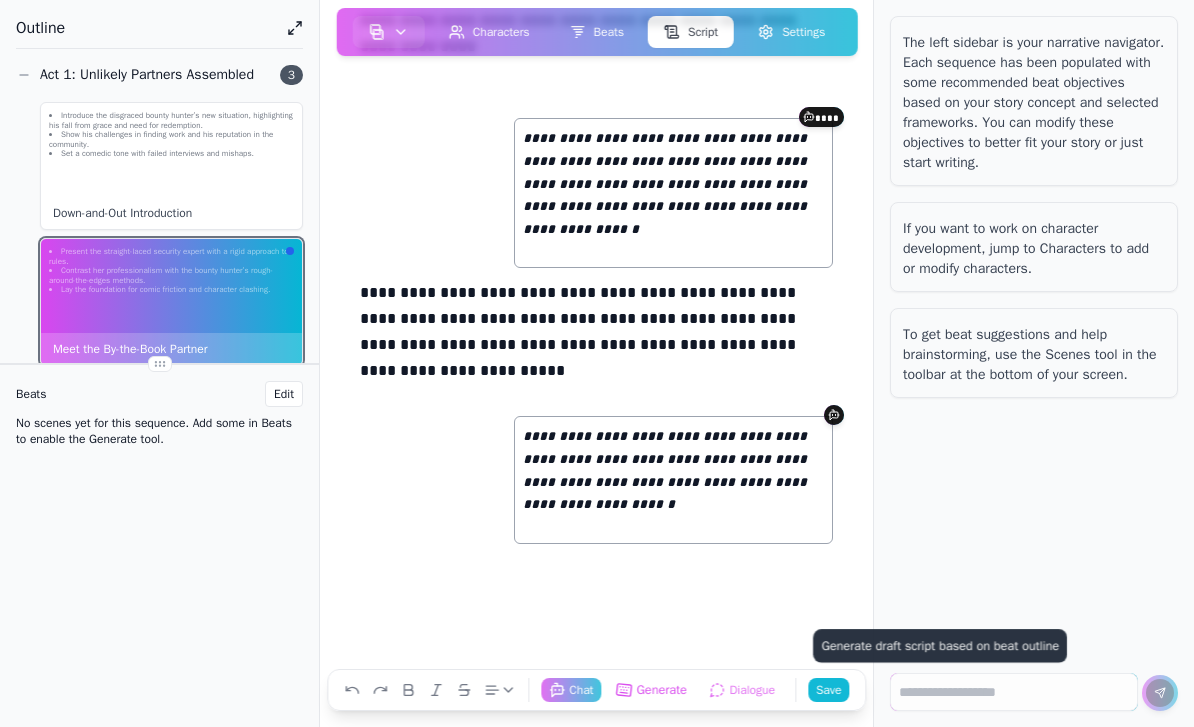 scroll, scrollTop: 1693, scrollLeft: 0, axis: vertical 